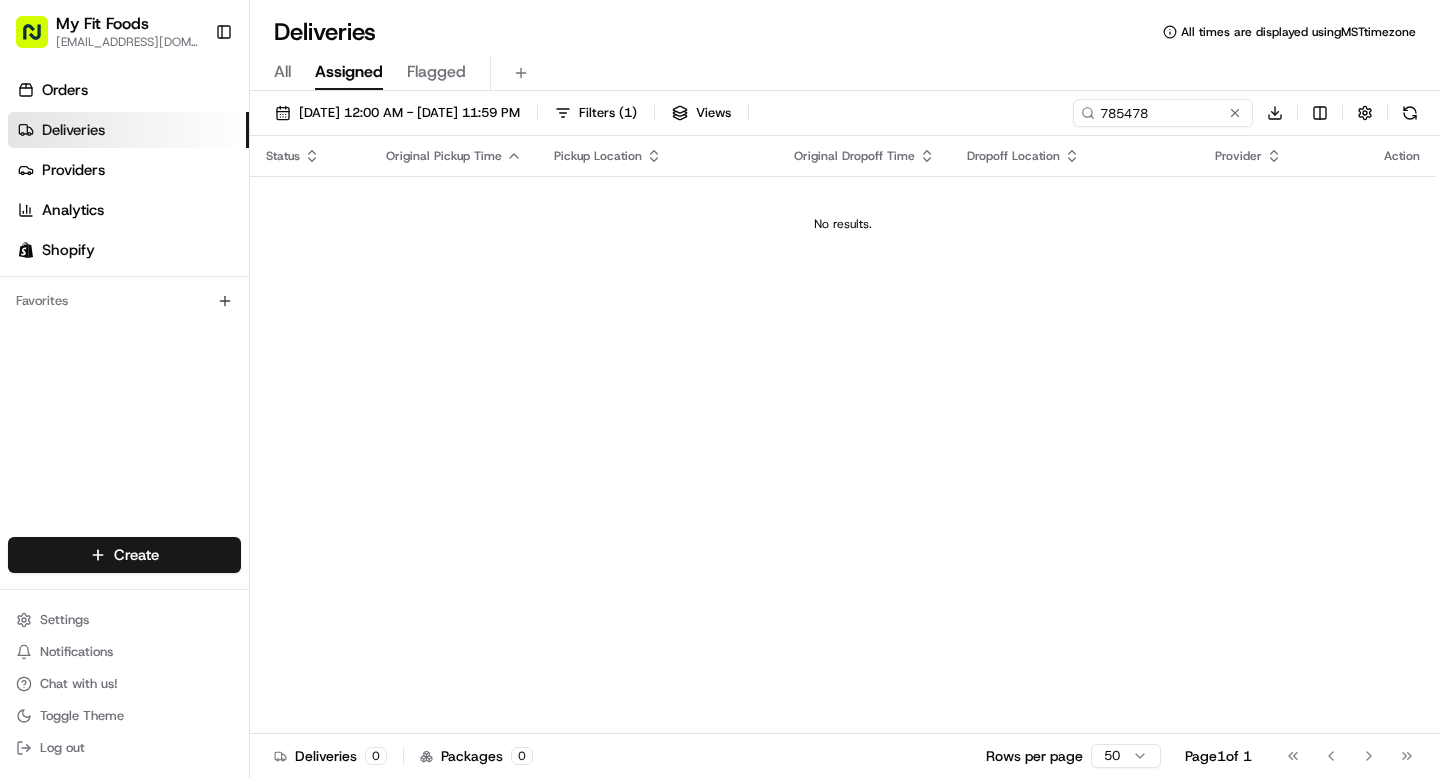 scroll, scrollTop: 0, scrollLeft: 0, axis: both 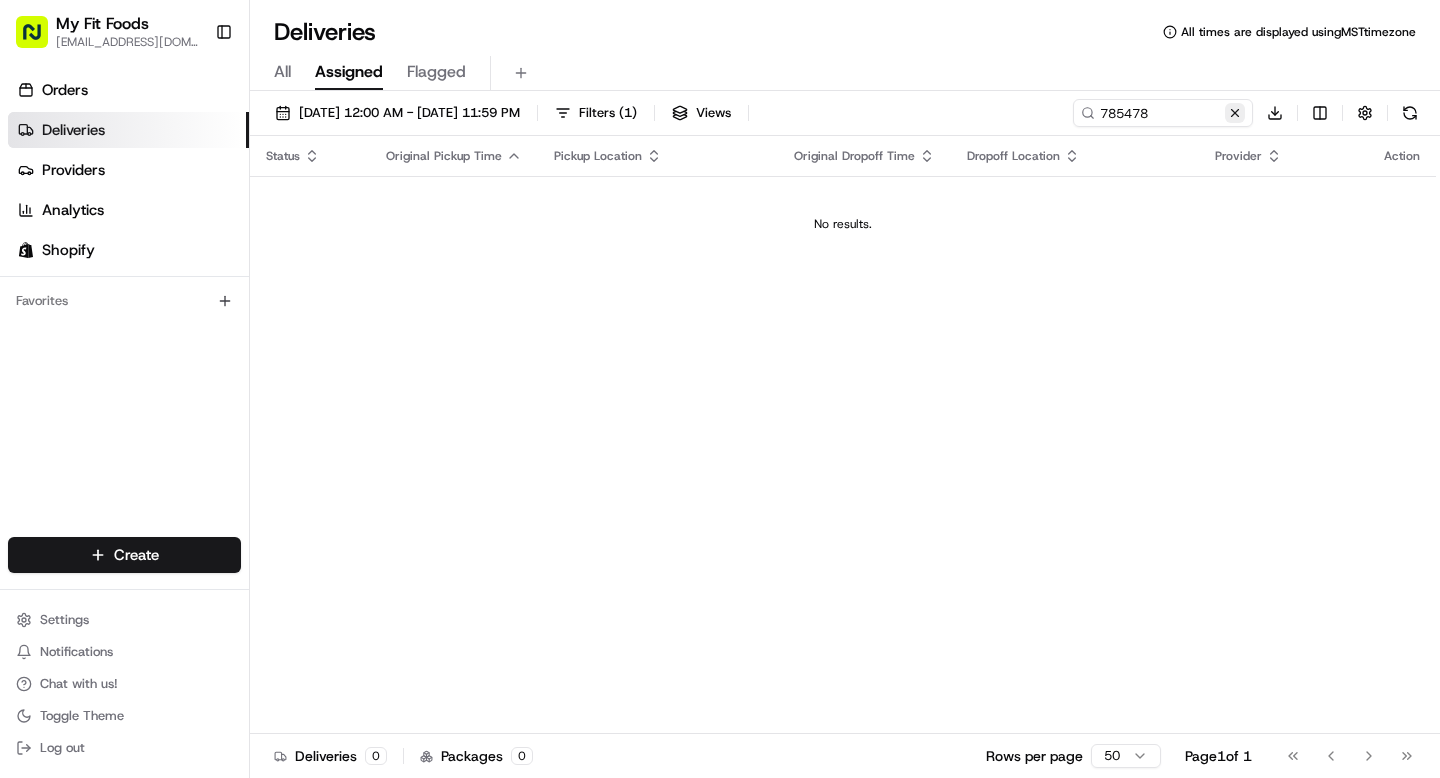 click at bounding box center (1235, 113) 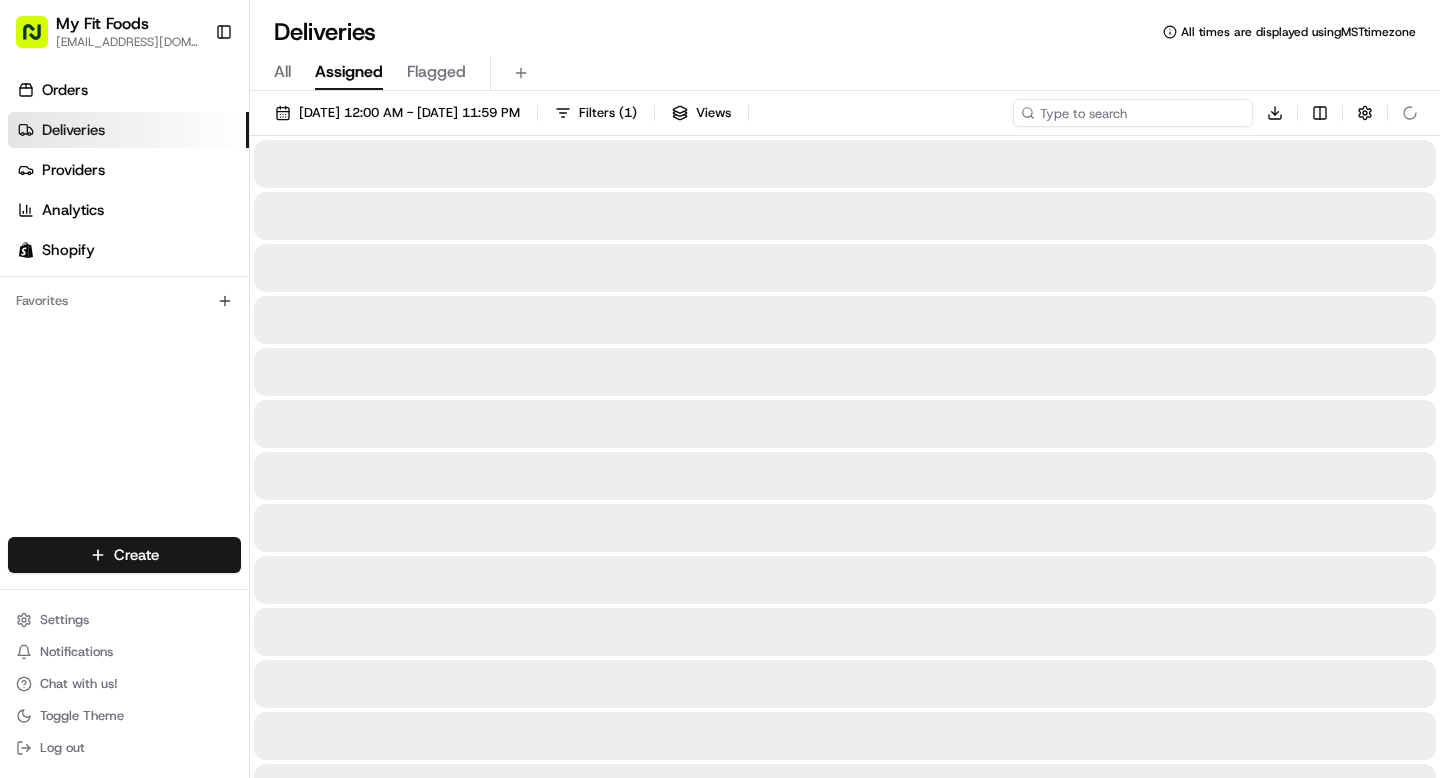 click at bounding box center [1133, 113] 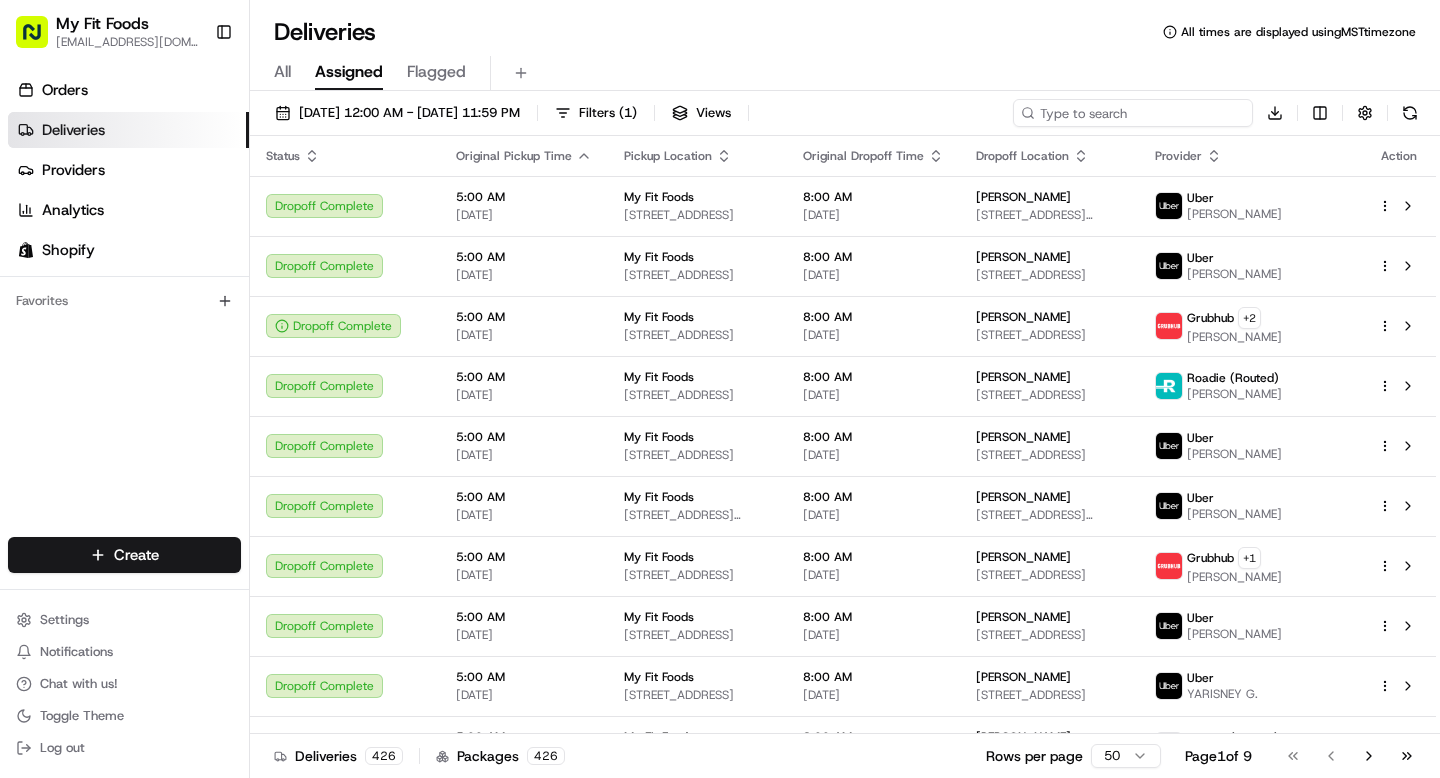paste on "786585" 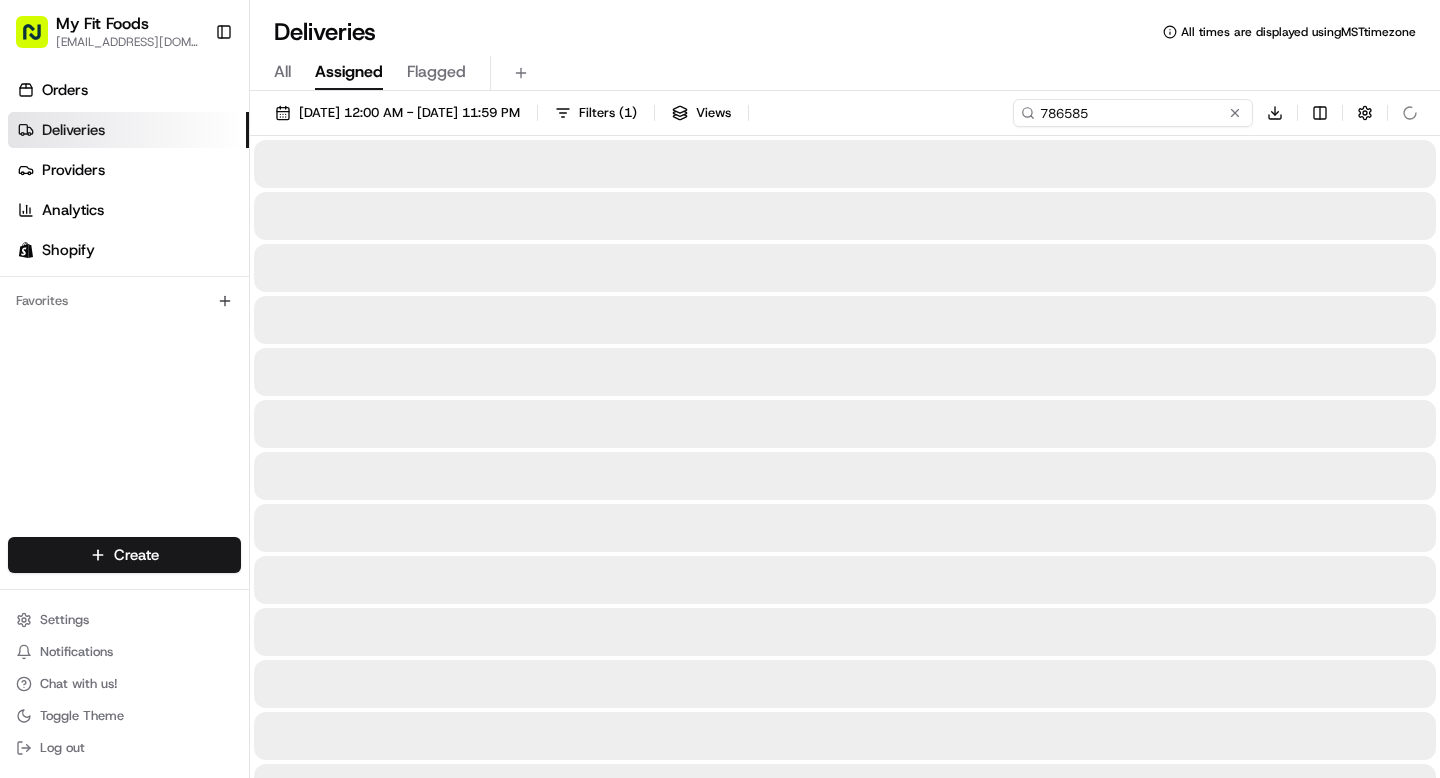 type on "786585" 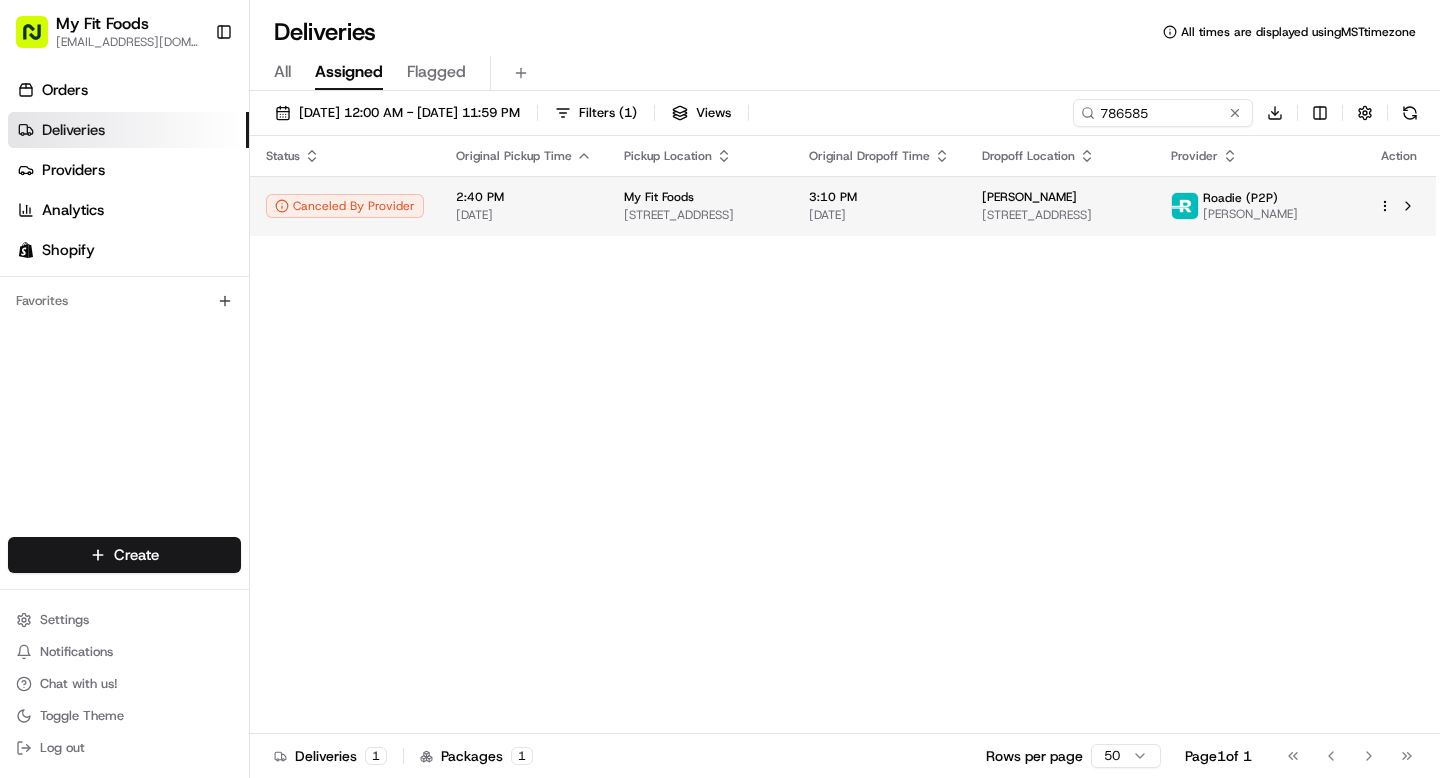click on "[PERSON_NAME]" at bounding box center [1060, 197] 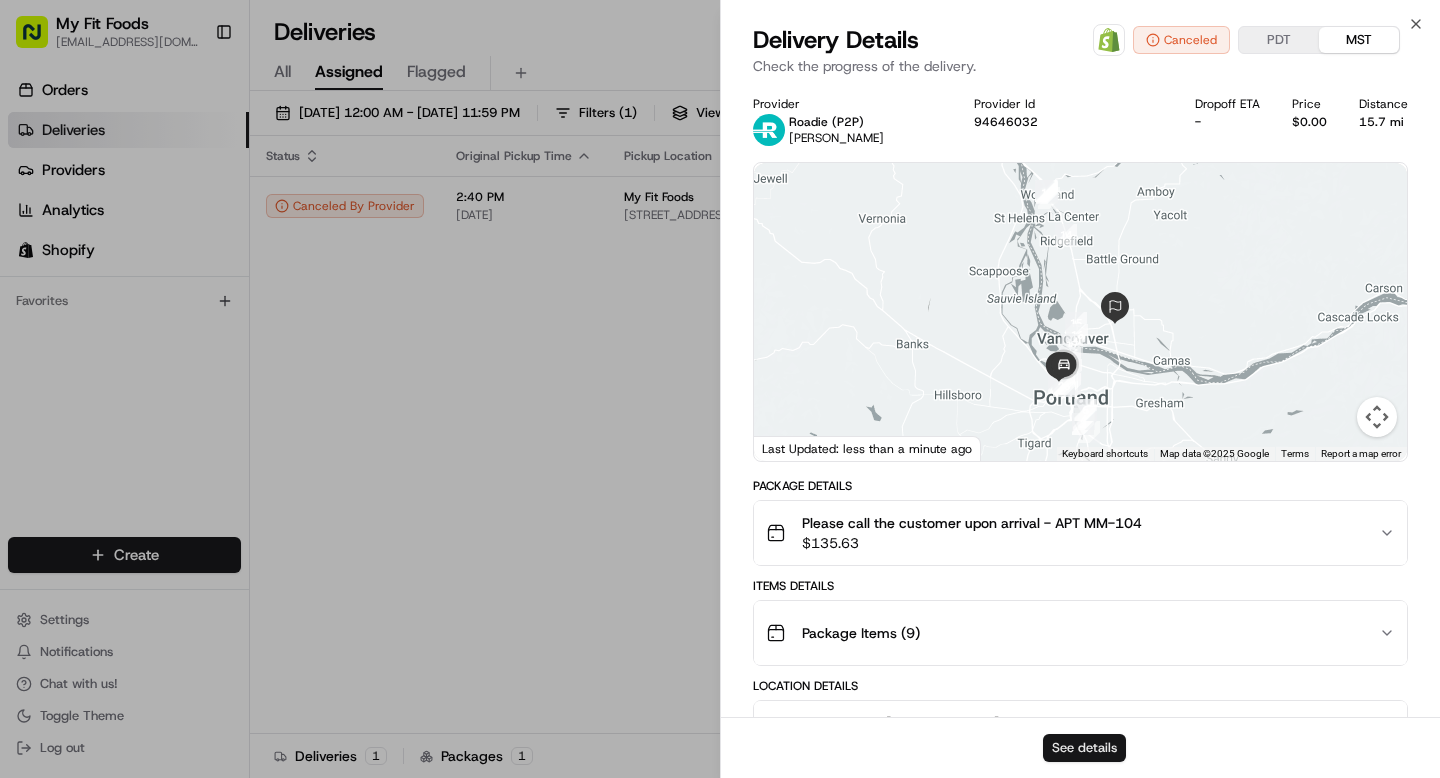 click on "See details" at bounding box center [1084, 748] 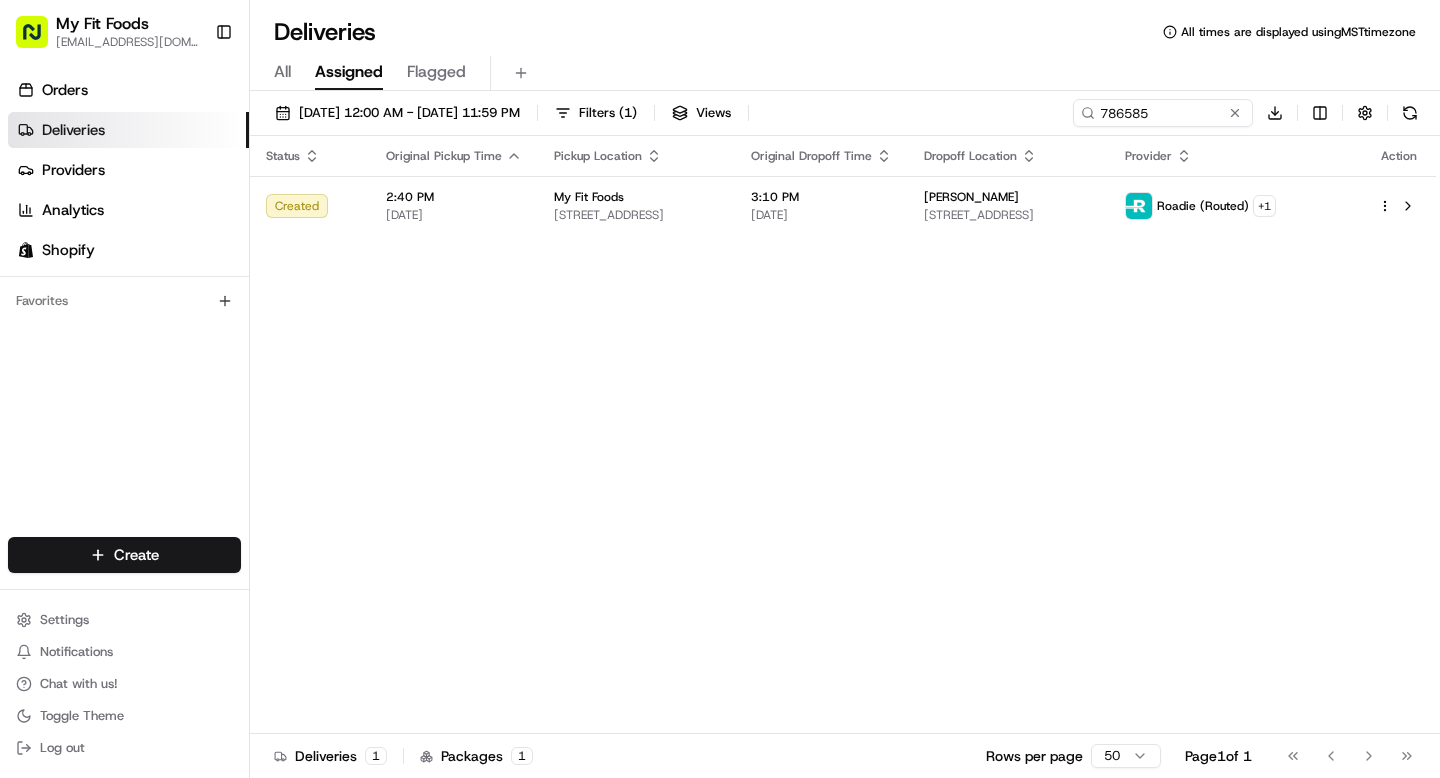 click on "Deliveries" at bounding box center (128, 130) 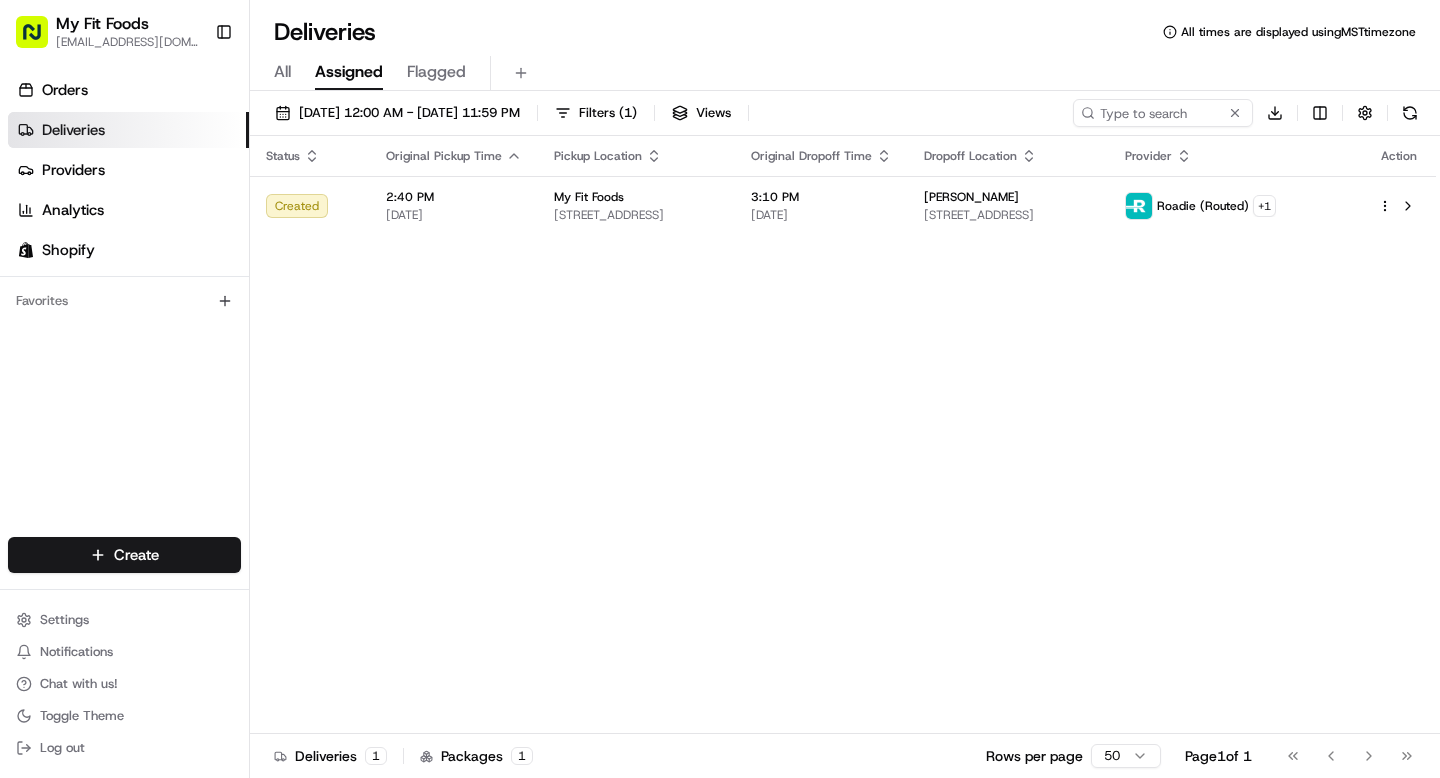 click on "All" at bounding box center [282, 72] 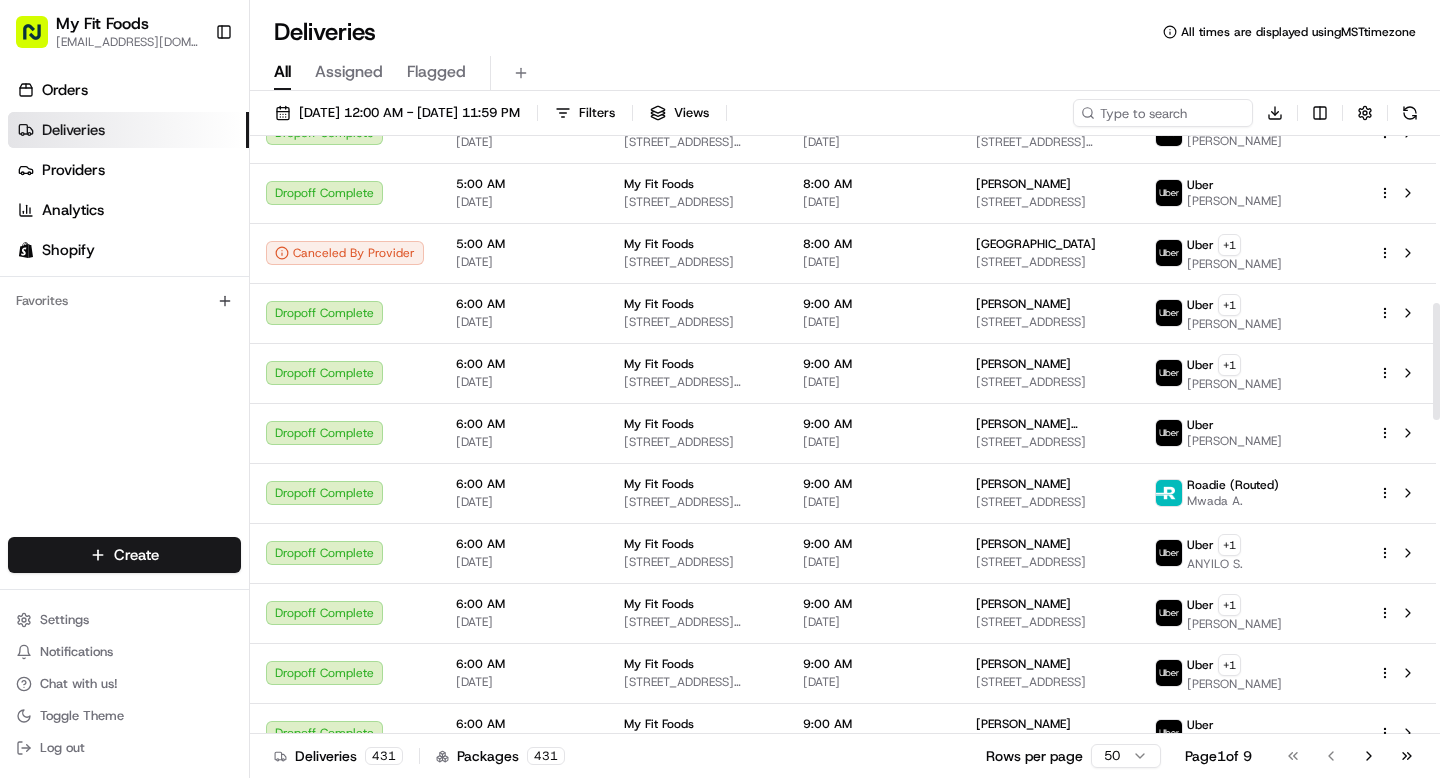 scroll, scrollTop: 850, scrollLeft: 0, axis: vertical 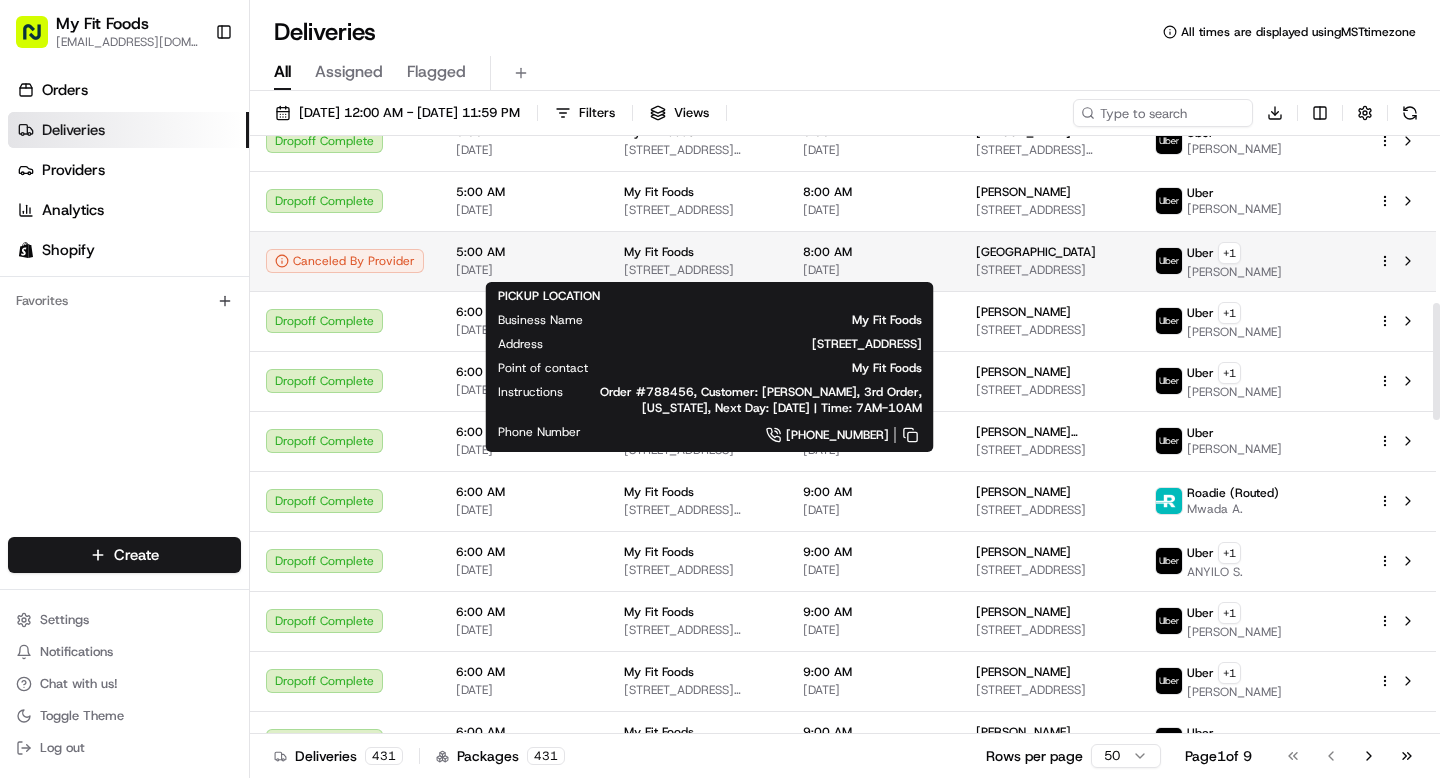 click on "[STREET_ADDRESS]" at bounding box center (697, 270) 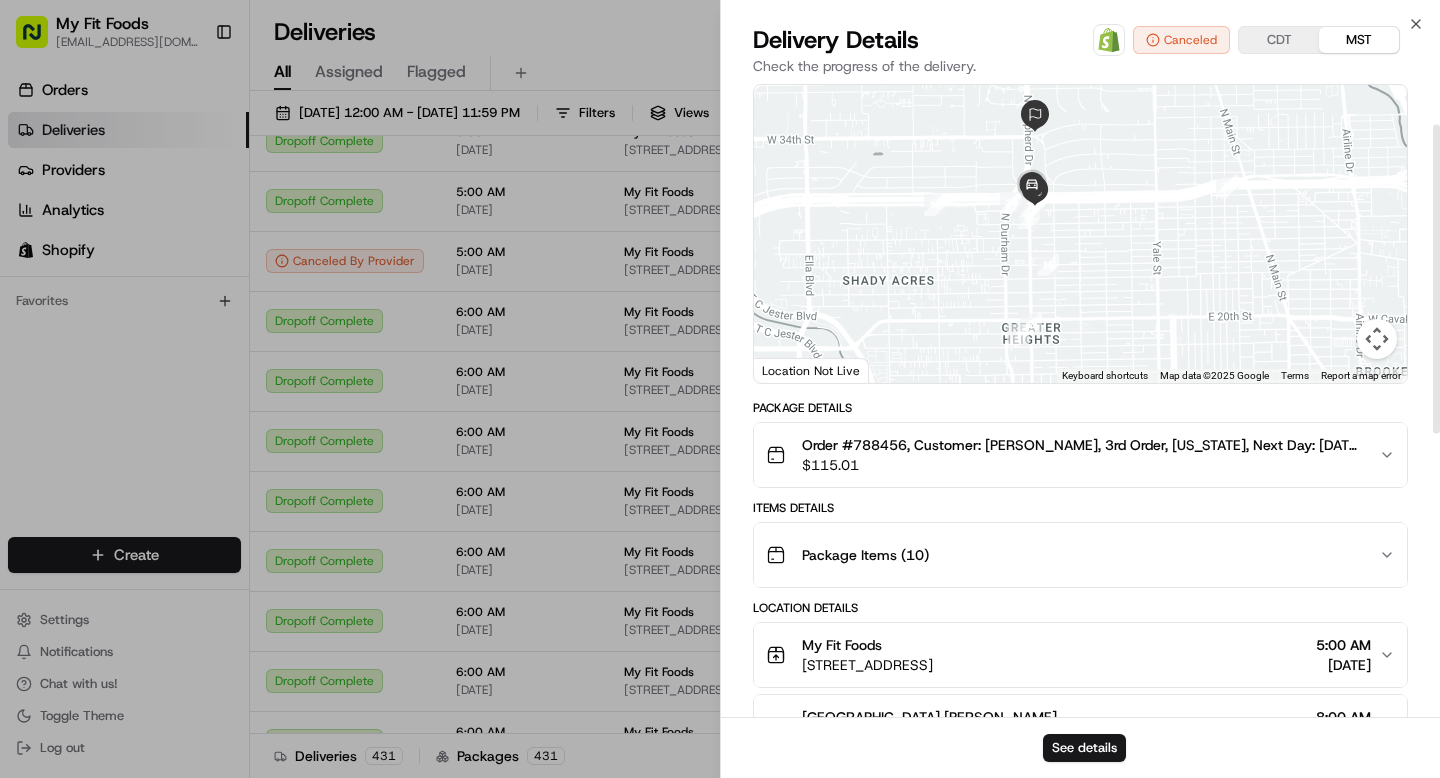 scroll, scrollTop: 83, scrollLeft: 0, axis: vertical 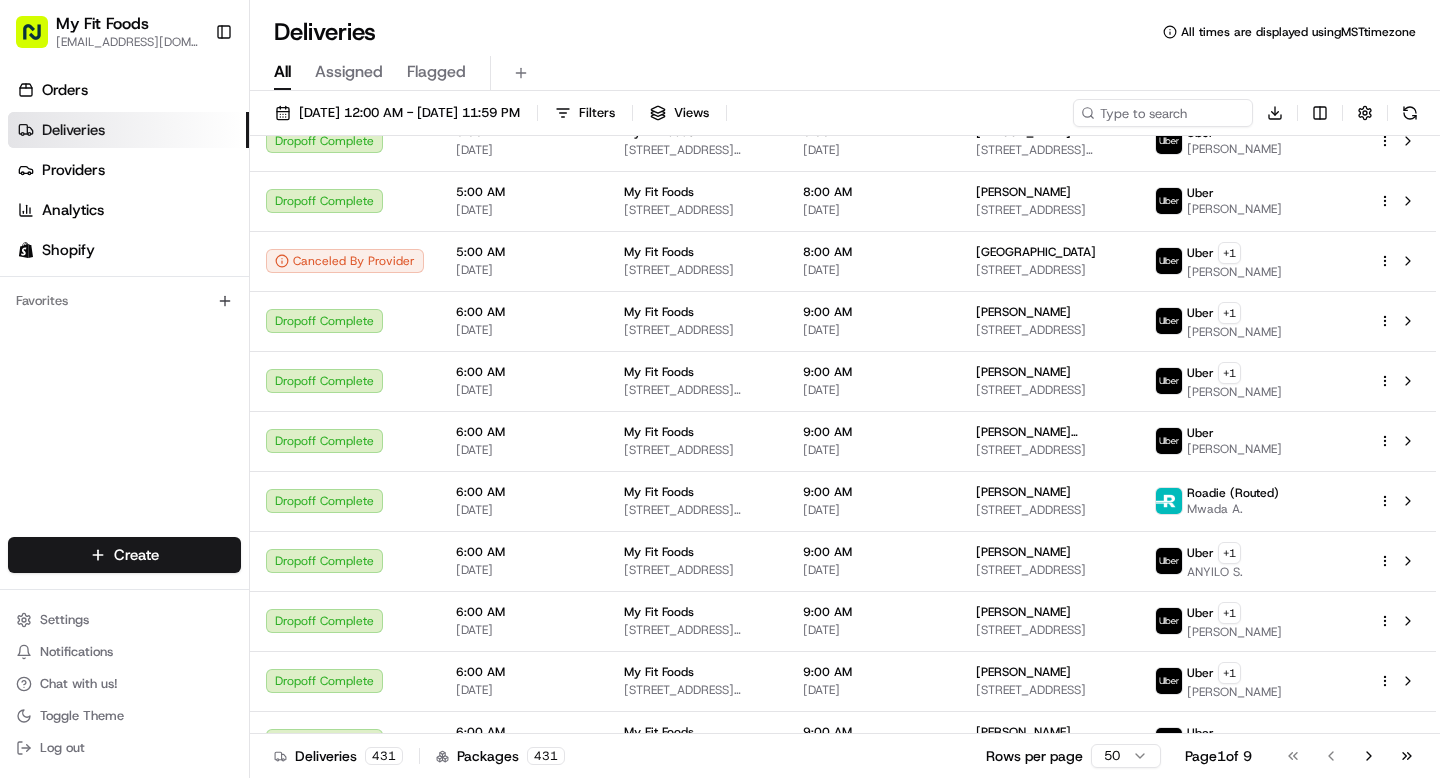 click on "Deliveries" at bounding box center [128, 130] 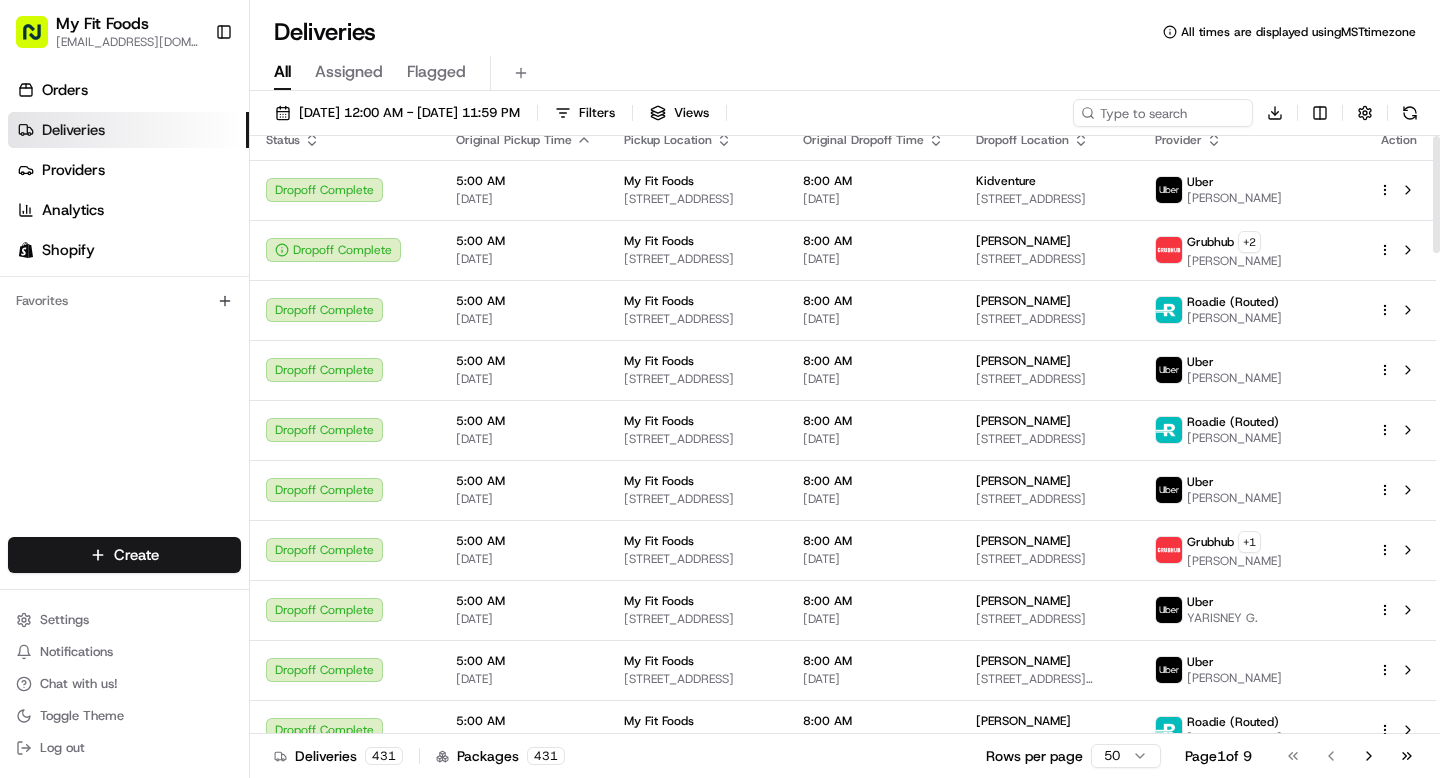 scroll, scrollTop: 0, scrollLeft: 0, axis: both 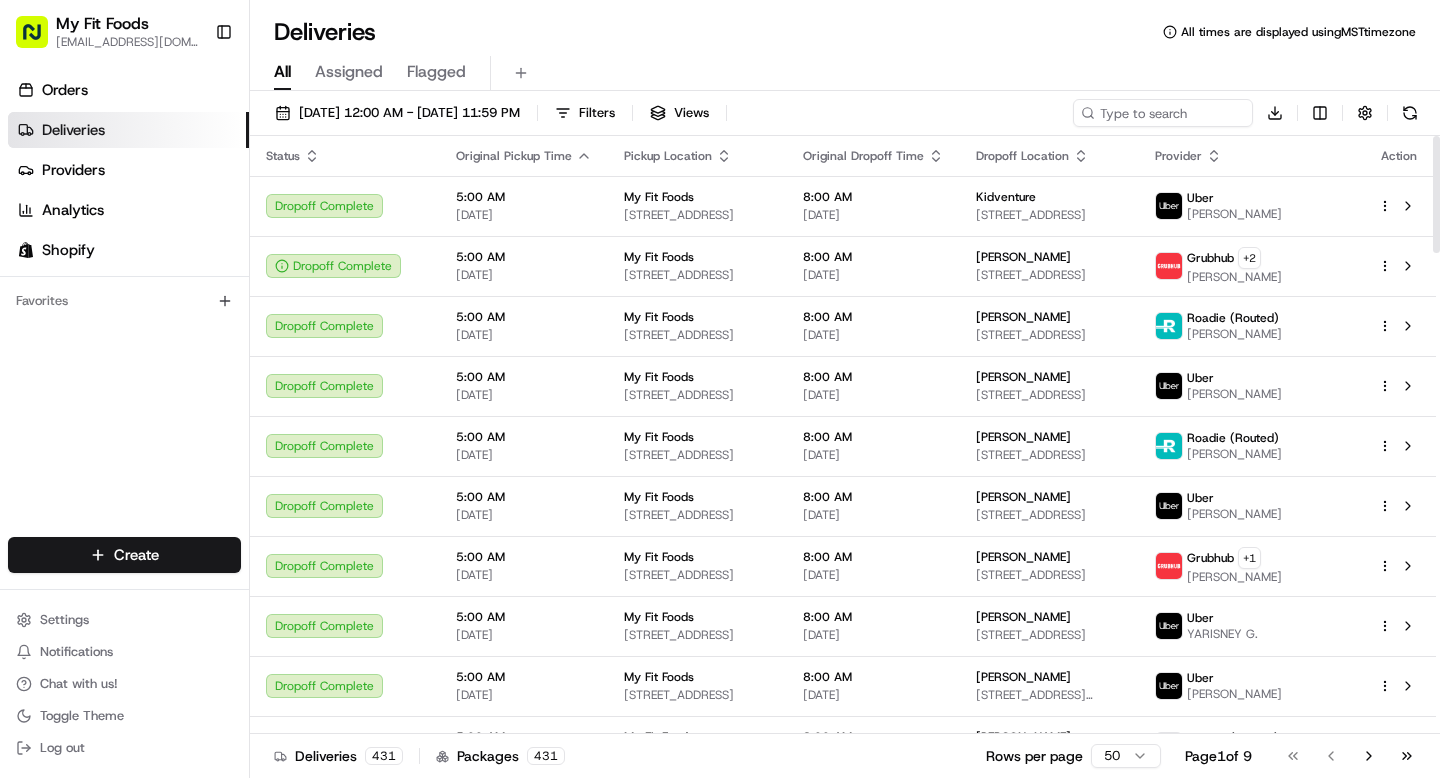 click on "My Fit Foods support@myfitfoods.com Toggle Sidebar Orders Deliveries Providers Analytics Shopify Favorites Main Menu Members & Organization Organization Users Roles Preferences Customization Tracking Orchestration Automations Dispatch Strategy Optimization Strategy Locations Pickup Locations Dropoff Locations Shifts Billing Billing Refund Requests Integrations Notification Triggers Webhooks API Keys Request Logs Create Settings Notifications Chat with us! Toggle Theme Log out Deliveries All times are displayed using  MST  timezone All Assigned Flagged 07/14/2025 12:00 AM - 07/16/2025 11:59 PM Filters Views Download Status Original Pickup Time Pickup Location Original Dropoff Time Dropoff Location Provider Action Dropoff Complete 5:00 AM 07/14/2025 My Fit Foods 2802 N Shepherd Dr Ste 100, Houston, TX 77008, USA 8:00 AM 07/14/2025 Kidventure 2501 Central Pkwy b2, Houston, TX 77092, USA Uber SANTIAGO B. Dropoff Complete 5:00 AM 07/14/2025 My Fit Foods 8:00 AM 07/14/2025 Jennifer Nguyen Grubhub +" at bounding box center [720, 389] 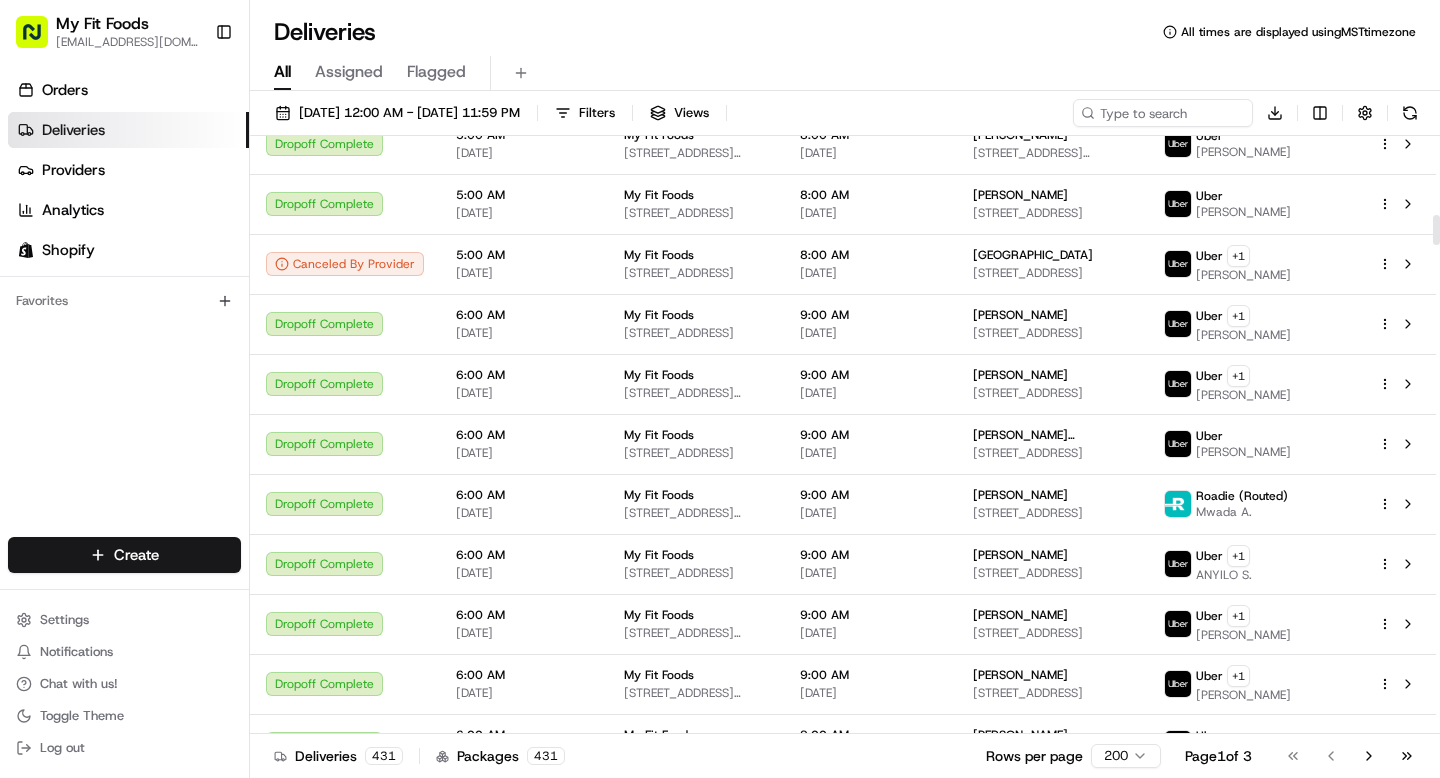 scroll, scrollTop: 585, scrollLeft: 0, axis: vertical 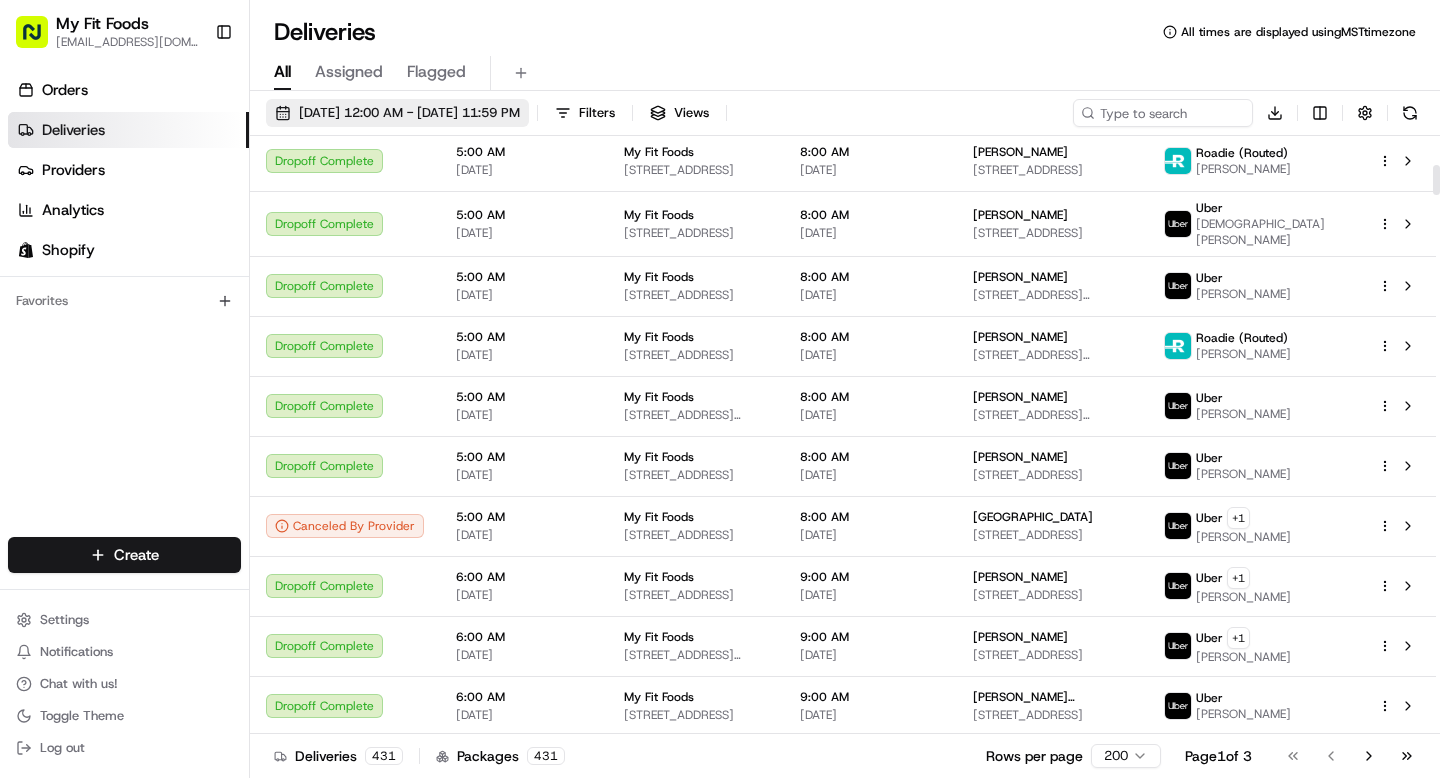 click on "07/14/2025 12:00 AM - 07/16/2025 11:59 PM" at bounding box center [409, 113] 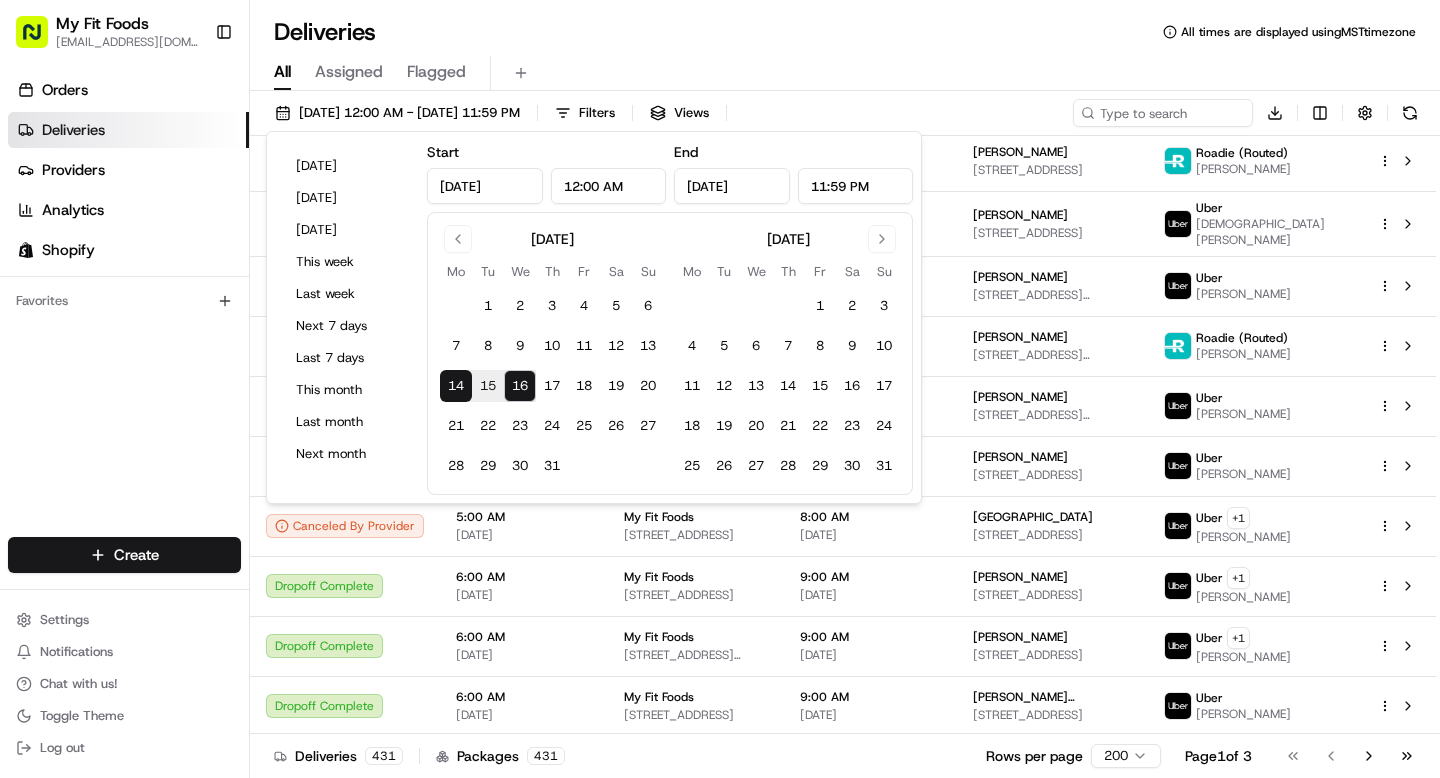 click on "16" at bounding box center [520, 386] 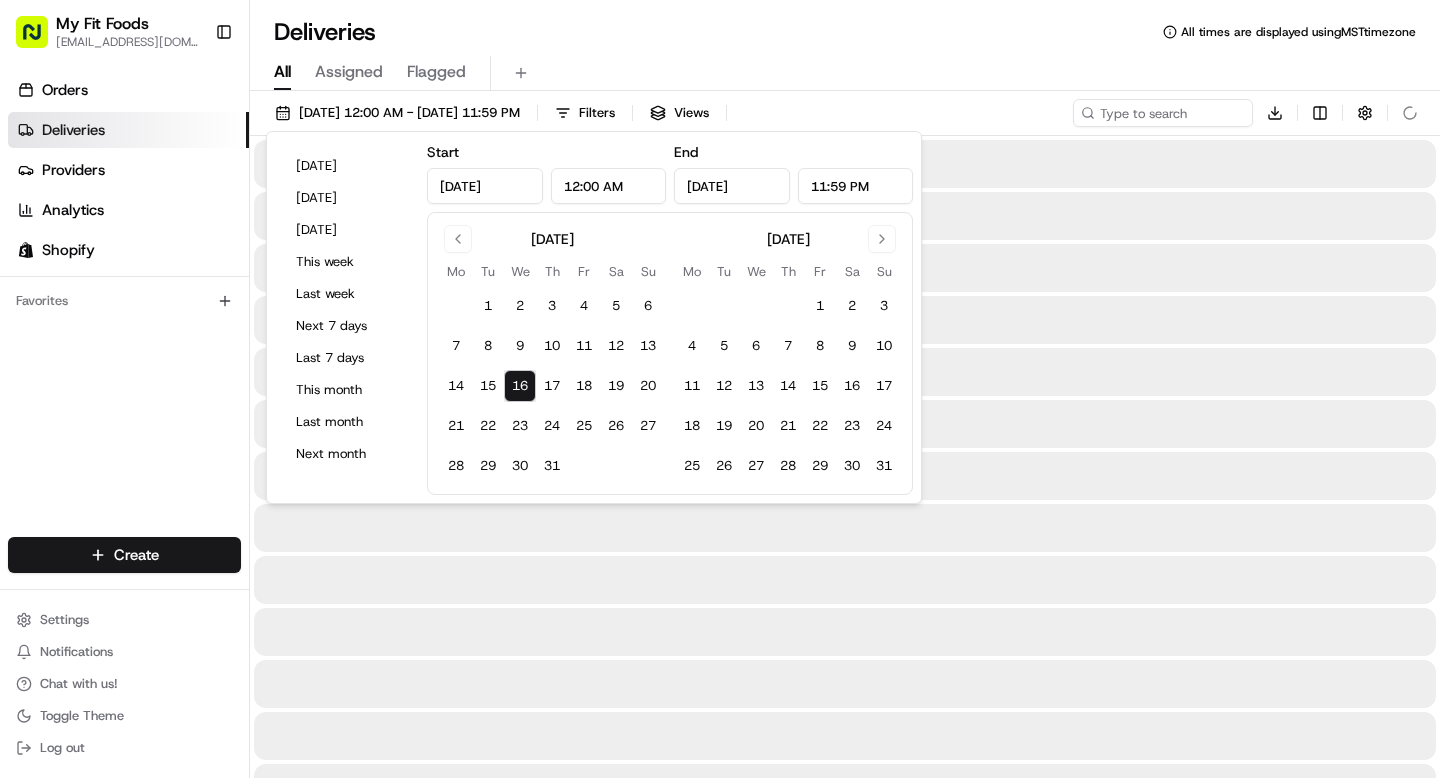 click on "Deliveries All times are displayed using  MST  timezone All Assigned Flagged 07/16/2025 12:00 AM - 07/16/2025 11:59 PM Filters Views Download" at bounding box center [845, 389] 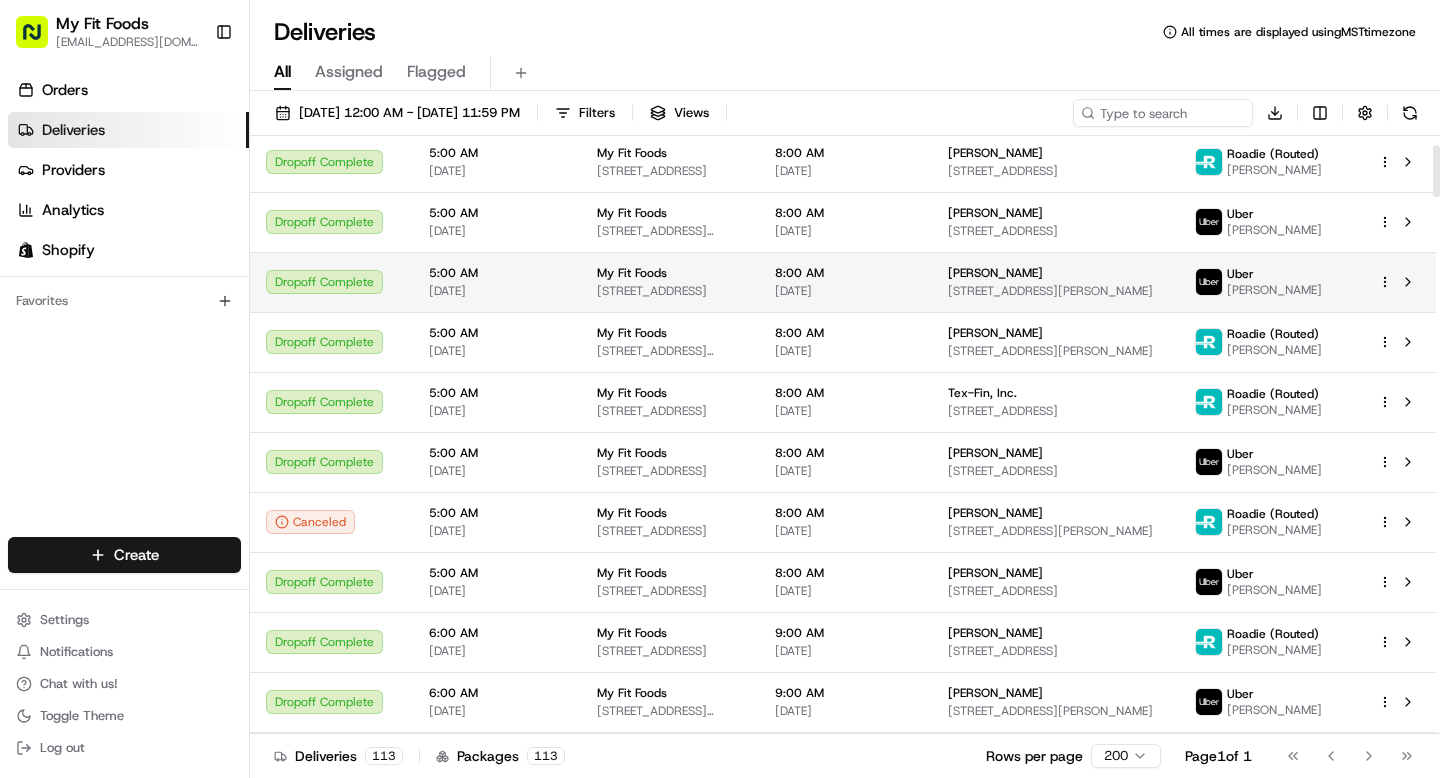 scroll, scrollTop: 106, scrollLeft: 0, axis: vertical 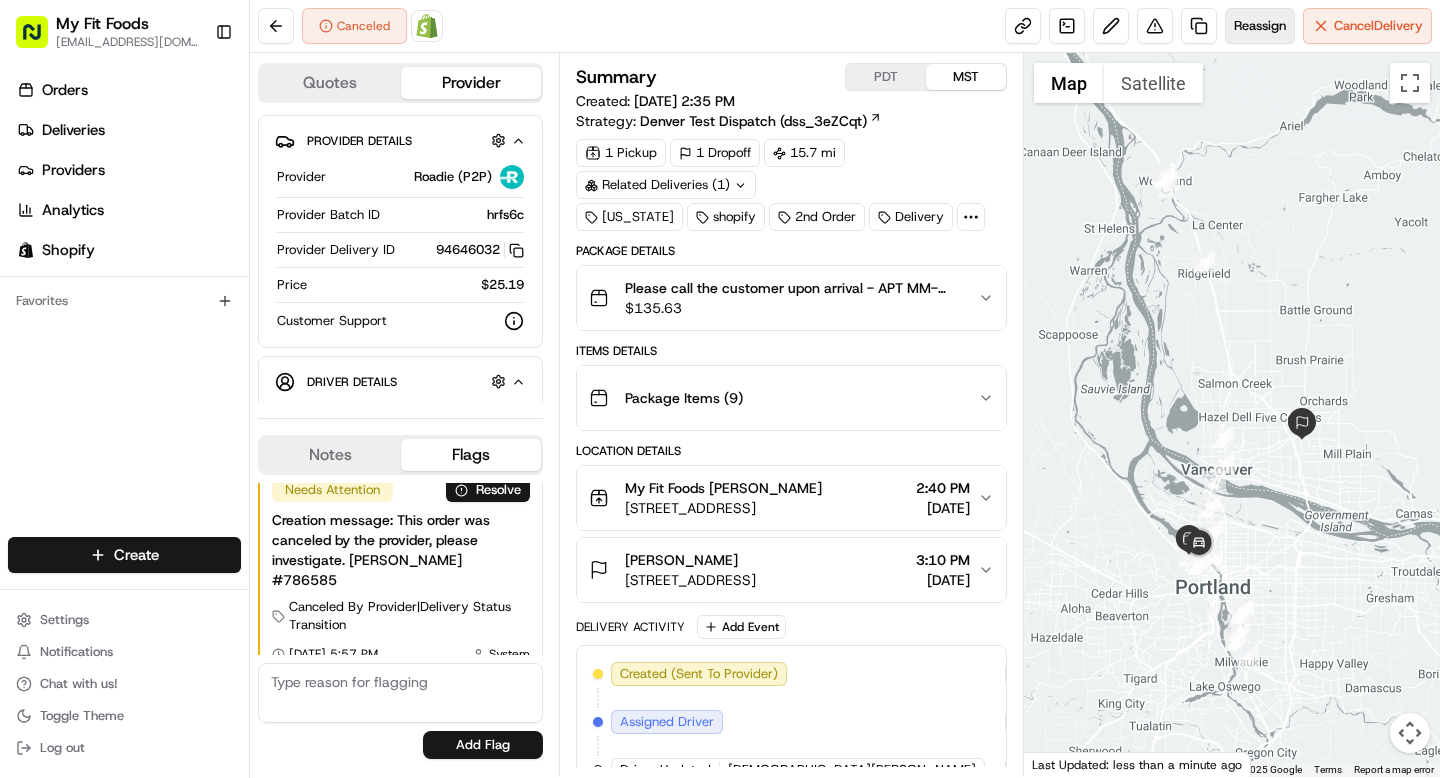 click on "Reassign" at bounding box center (1260, 26) 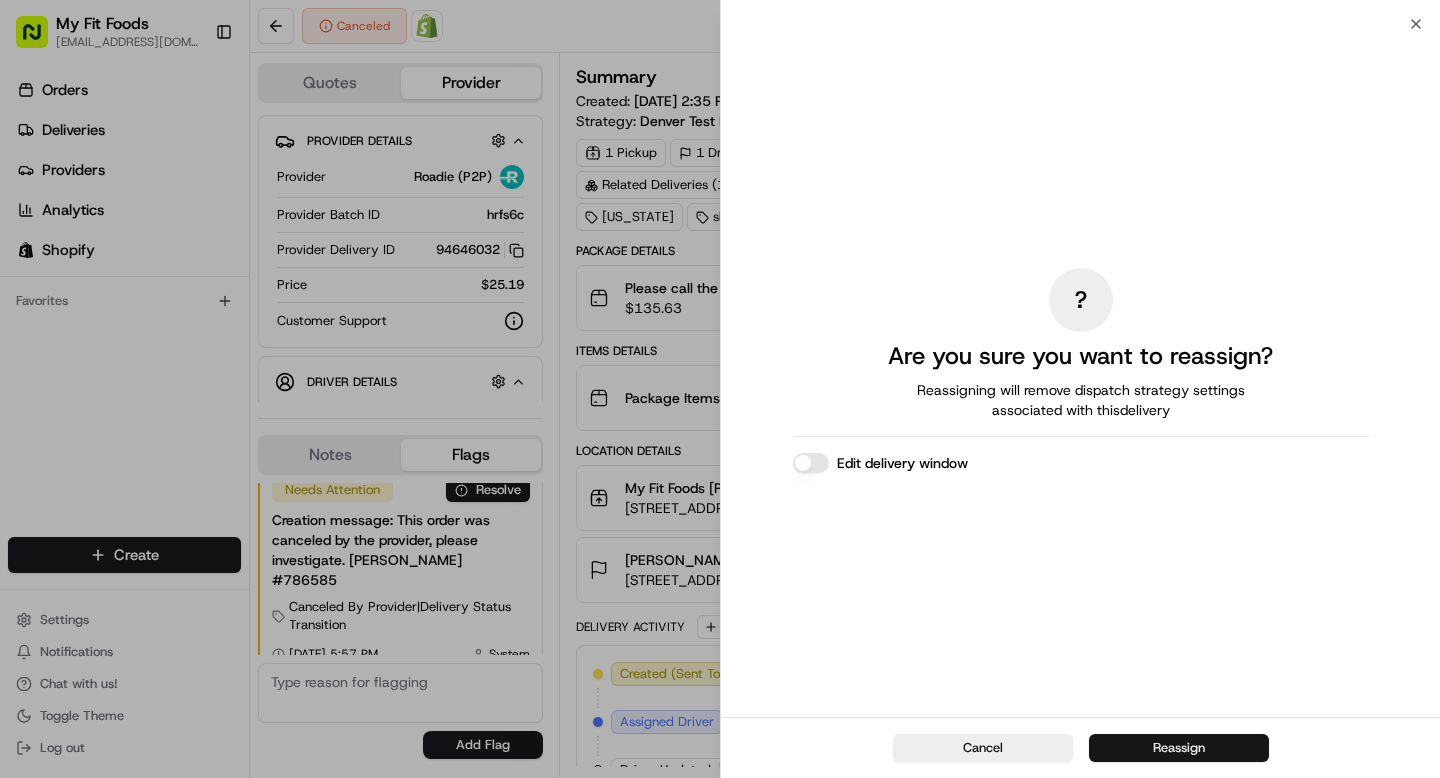 click on "Reassign" at bounding box center (1179, 748) 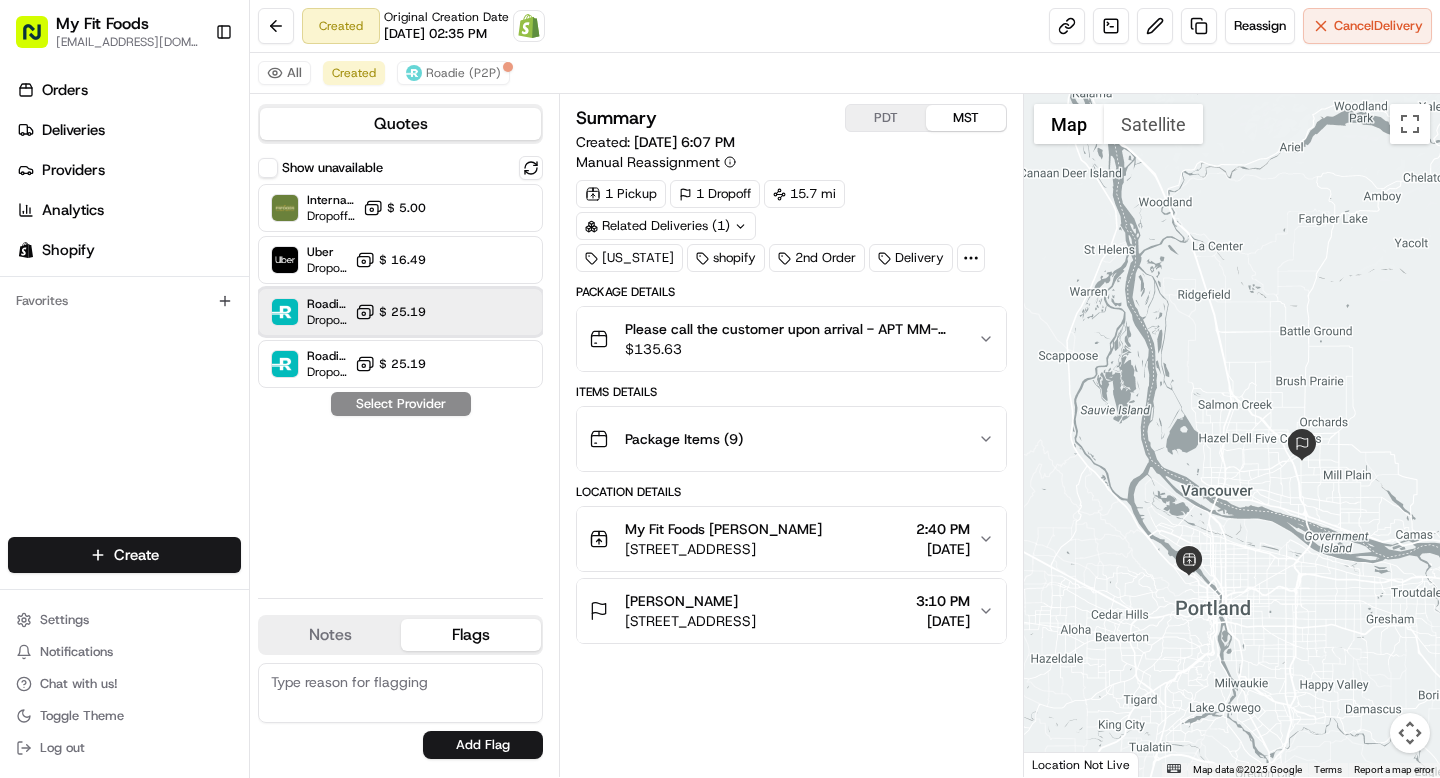click on "Roadie (Routed) Dropoff ETA   - $   25.19" at bounding box center [400, 312] 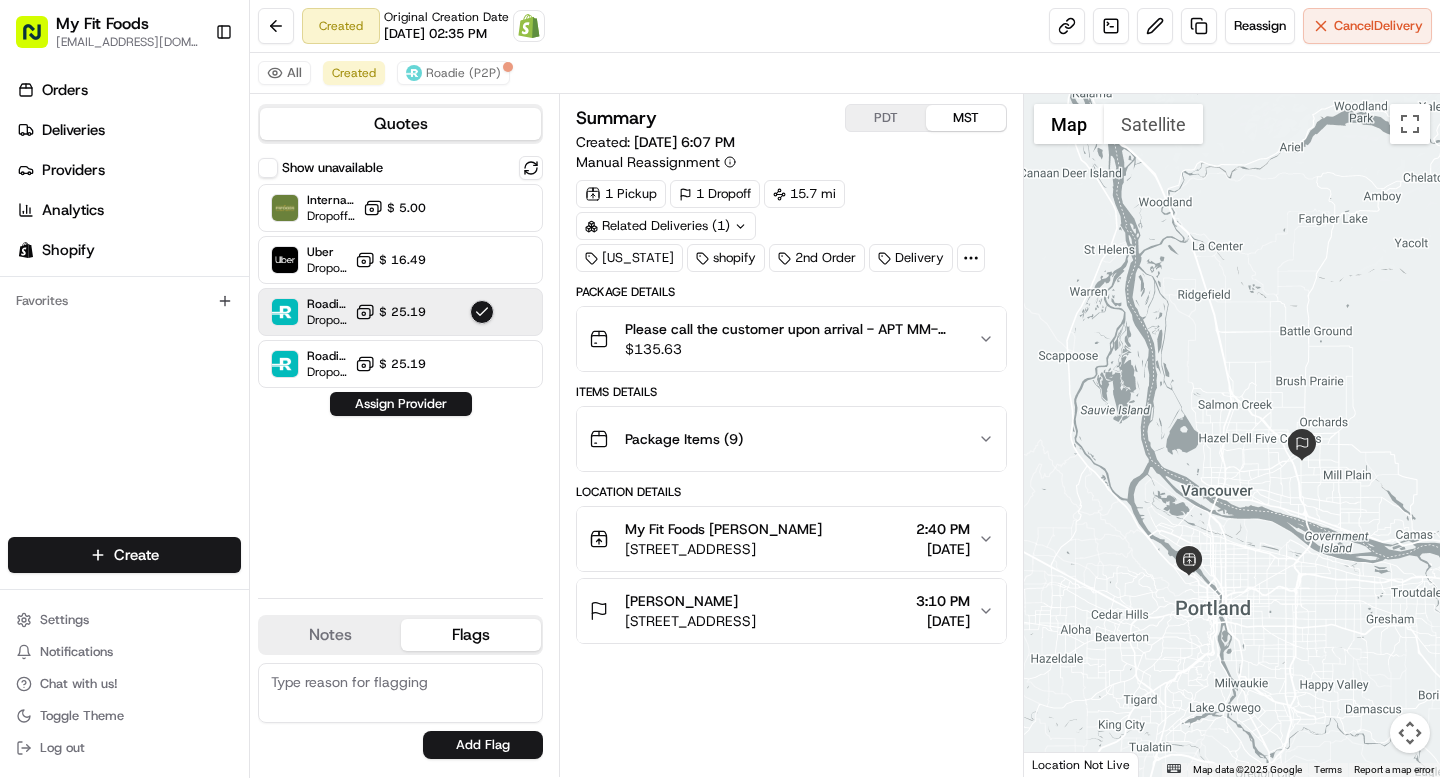 click 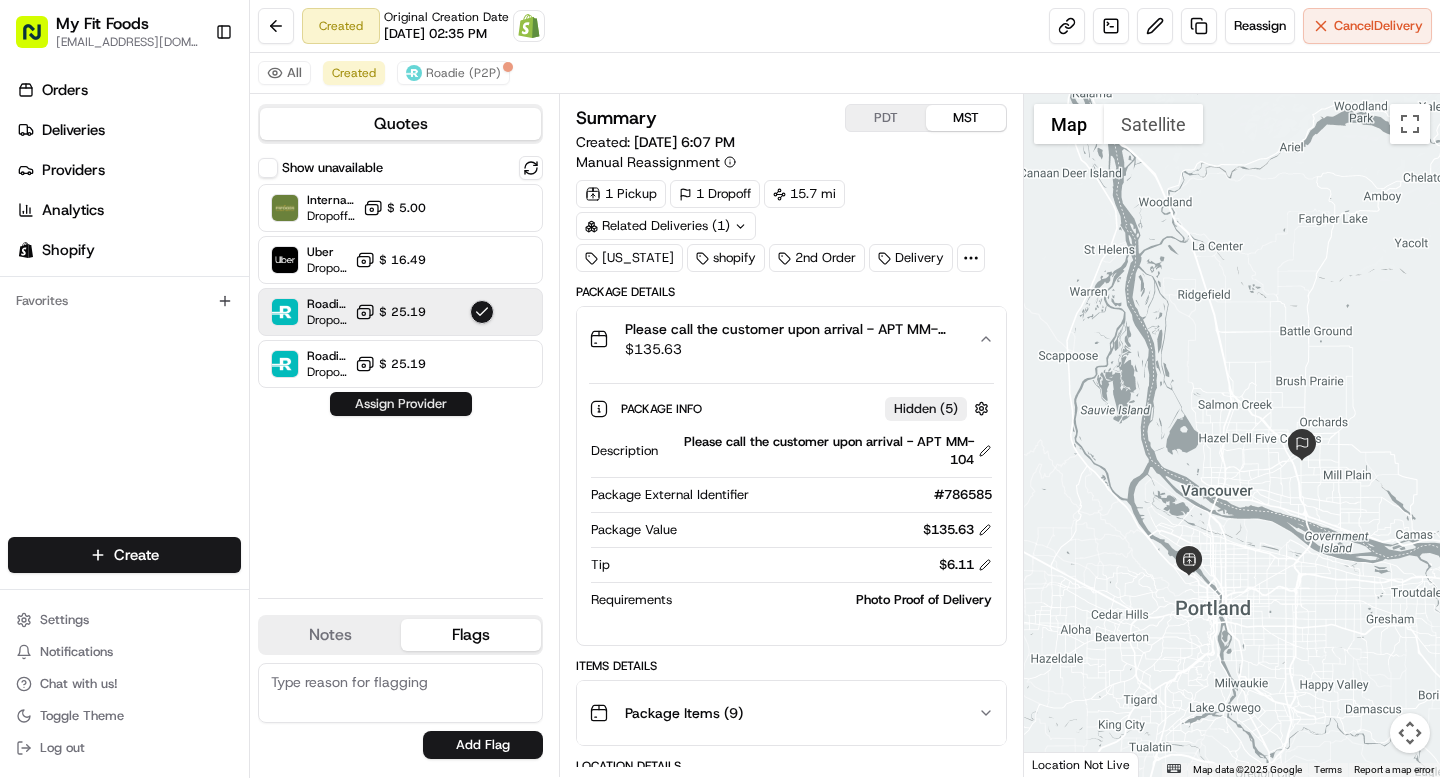 click on "Assign Provider" at bounding box center (401, 404) 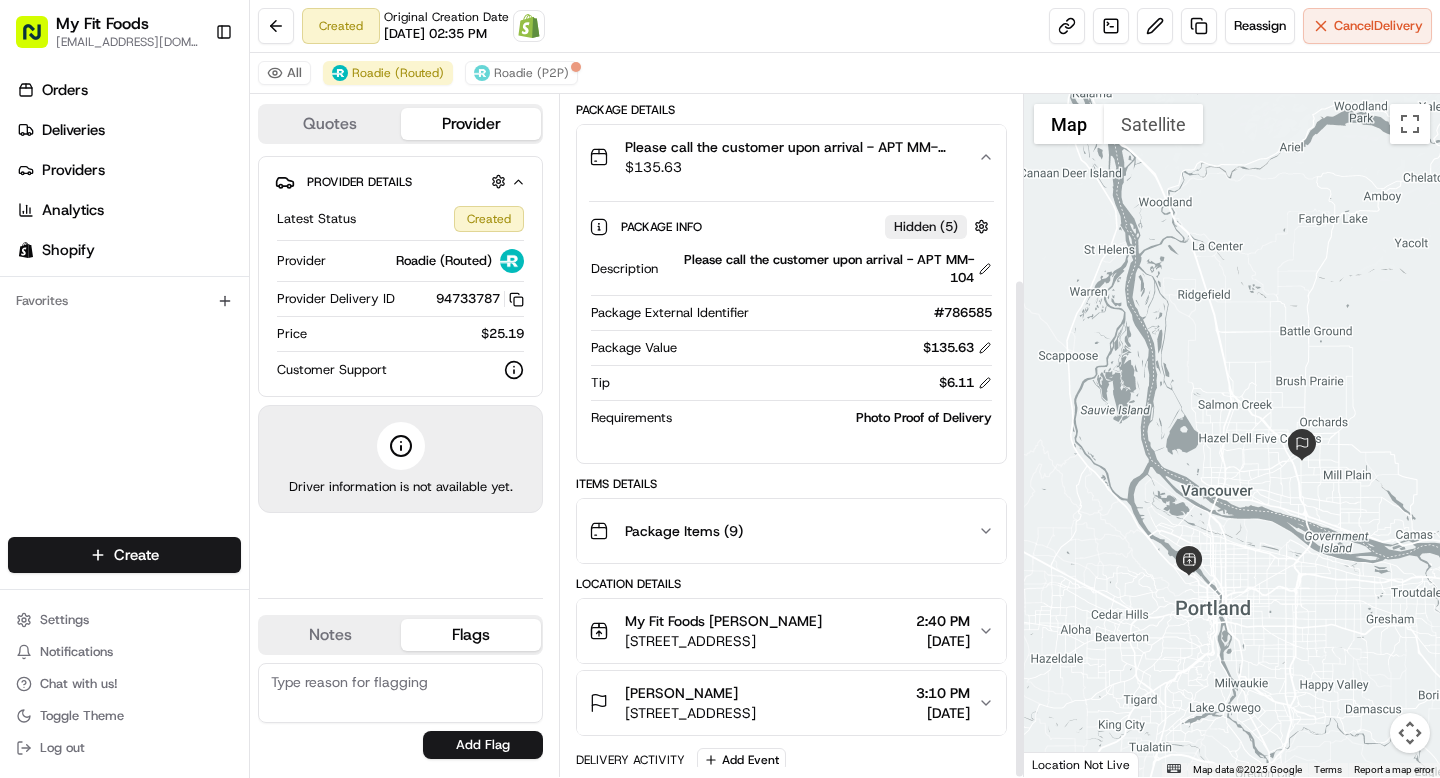scroll, scrollTop: 251, scrollLeft: 0, axis: vertical 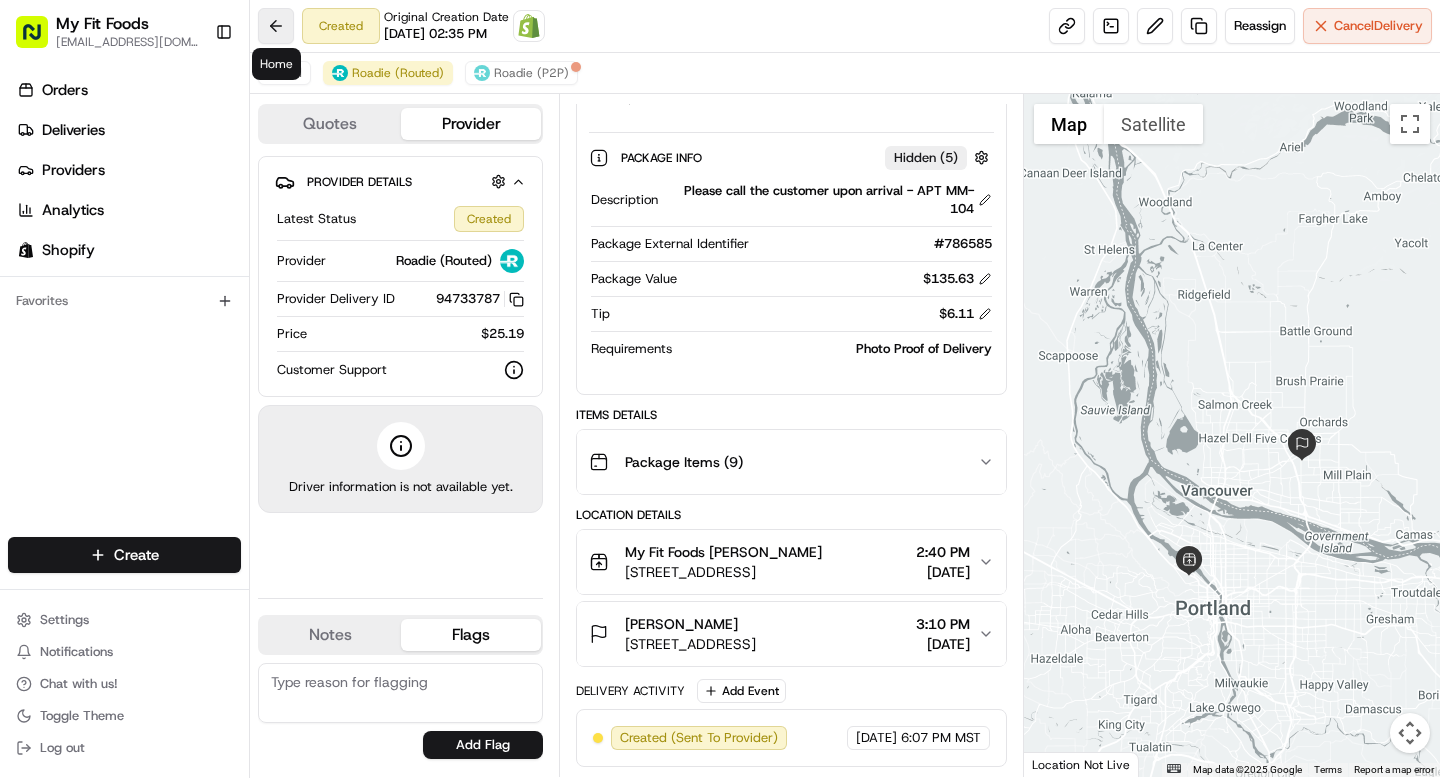 click at bounding box center (276, 26) 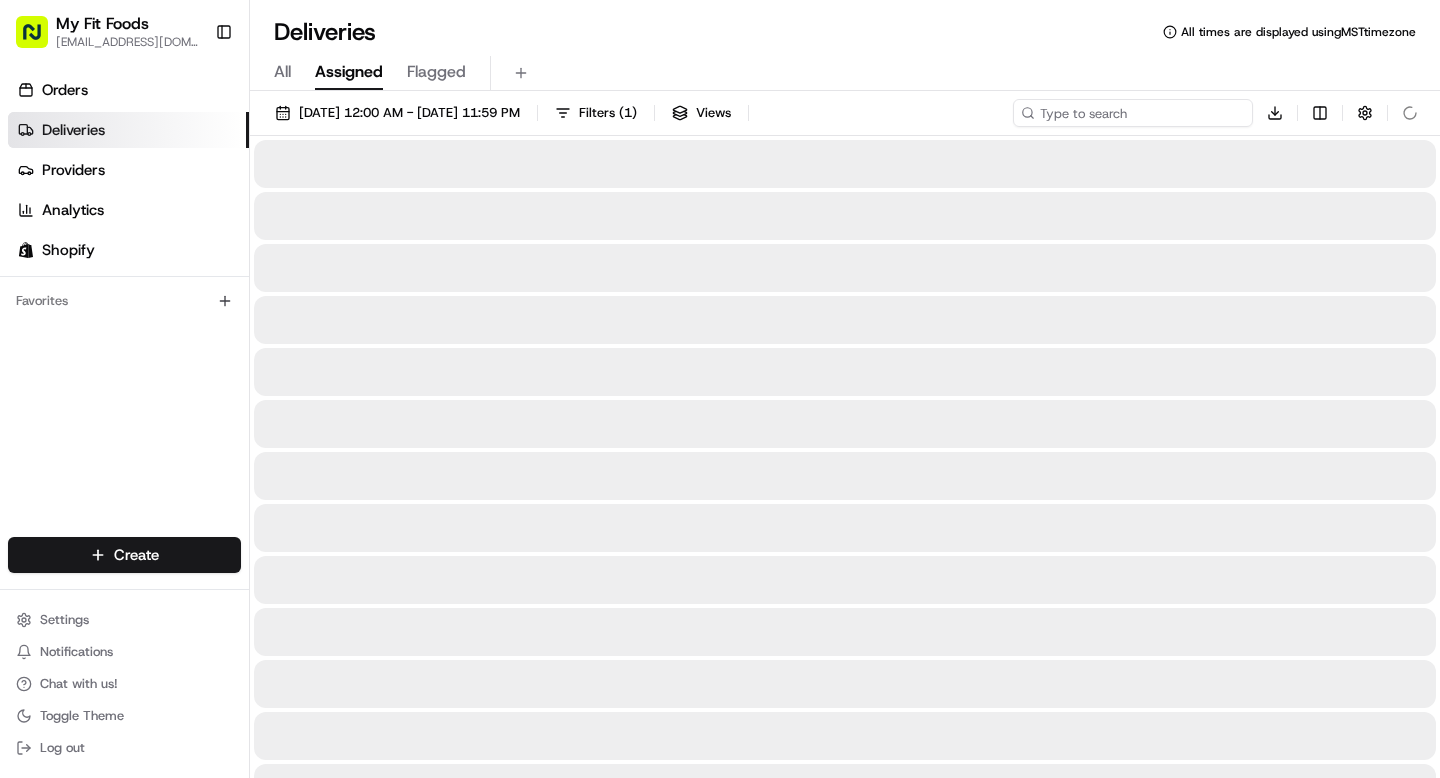 click at bounding box center (1133, 113) 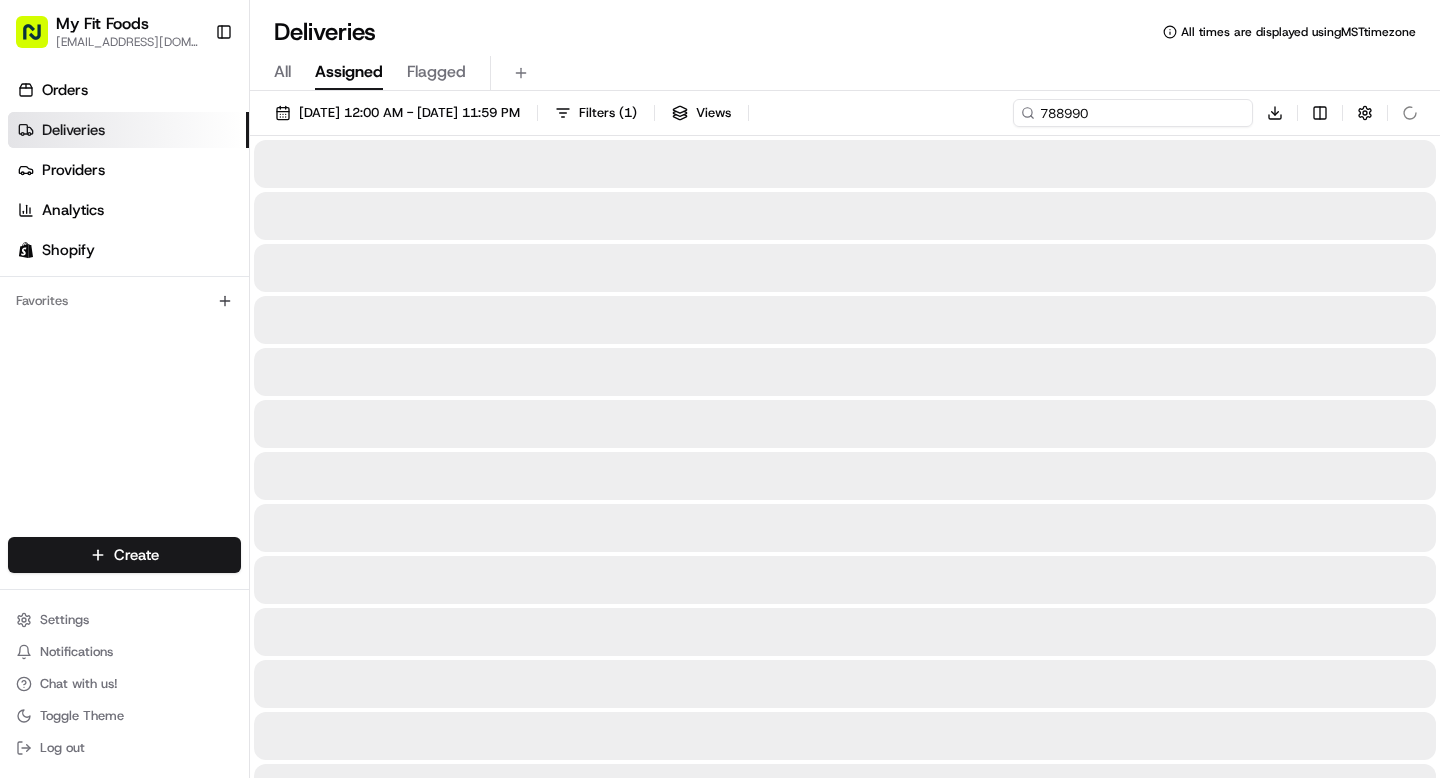 click on "788990" at bounding box center (1133, 113) 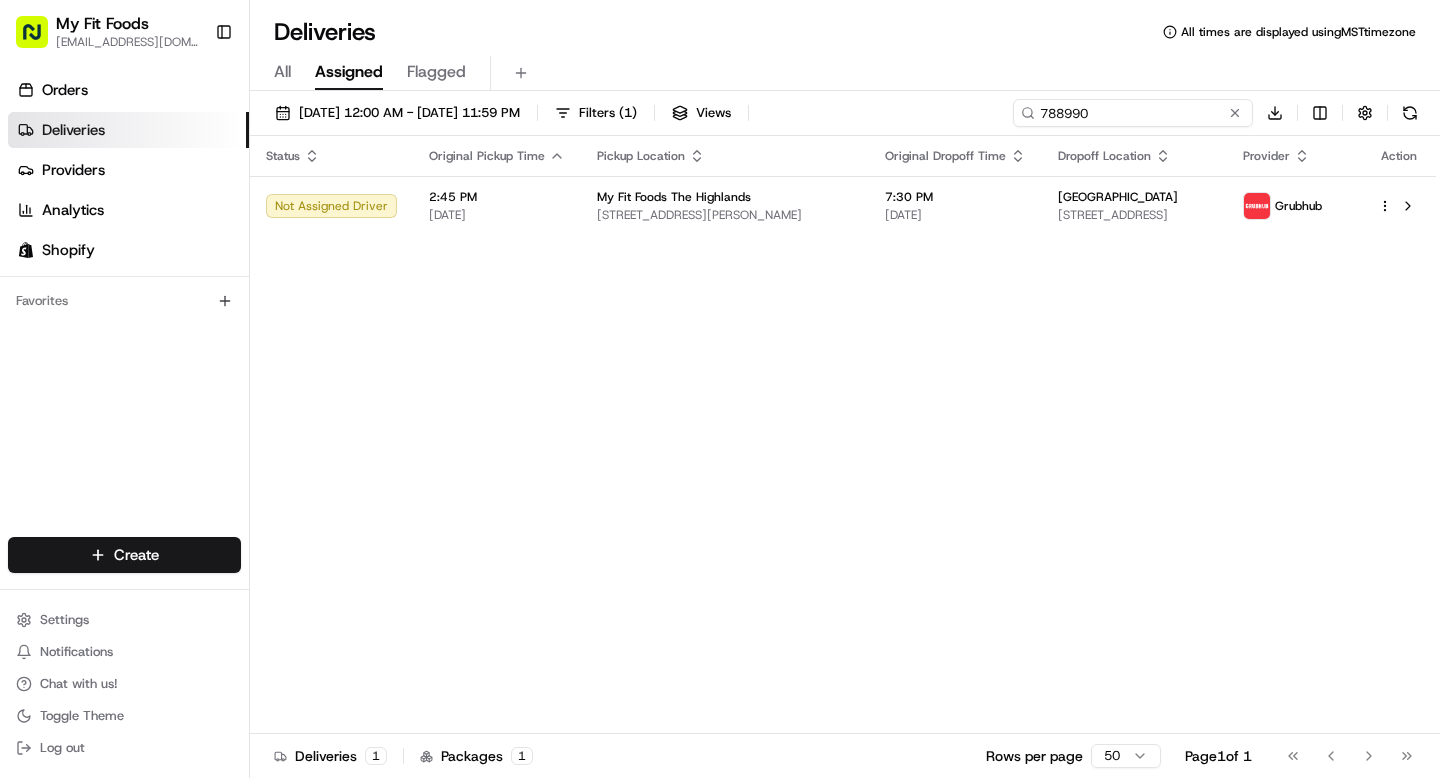 type on "788990" 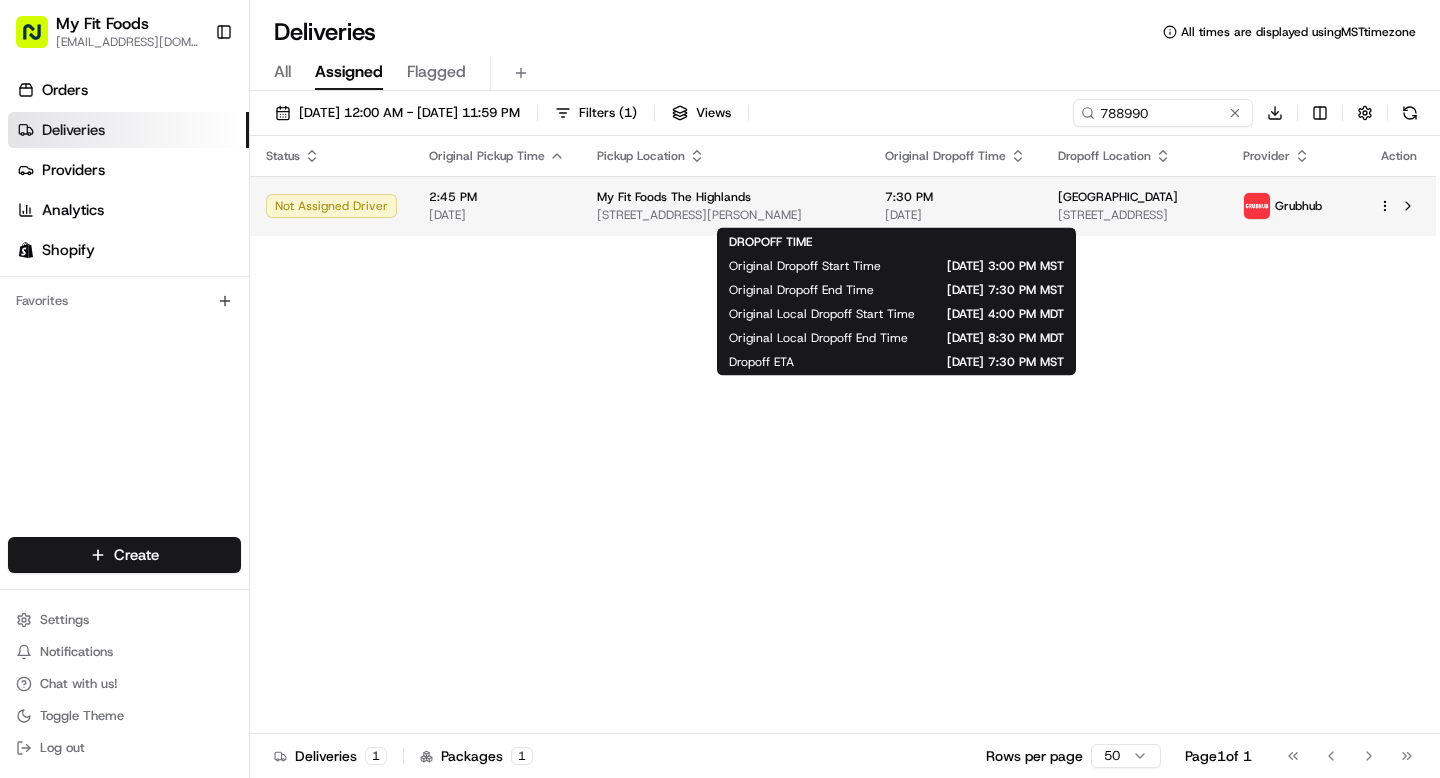 click on "7:30 PM" at bounding box center (955, 197) 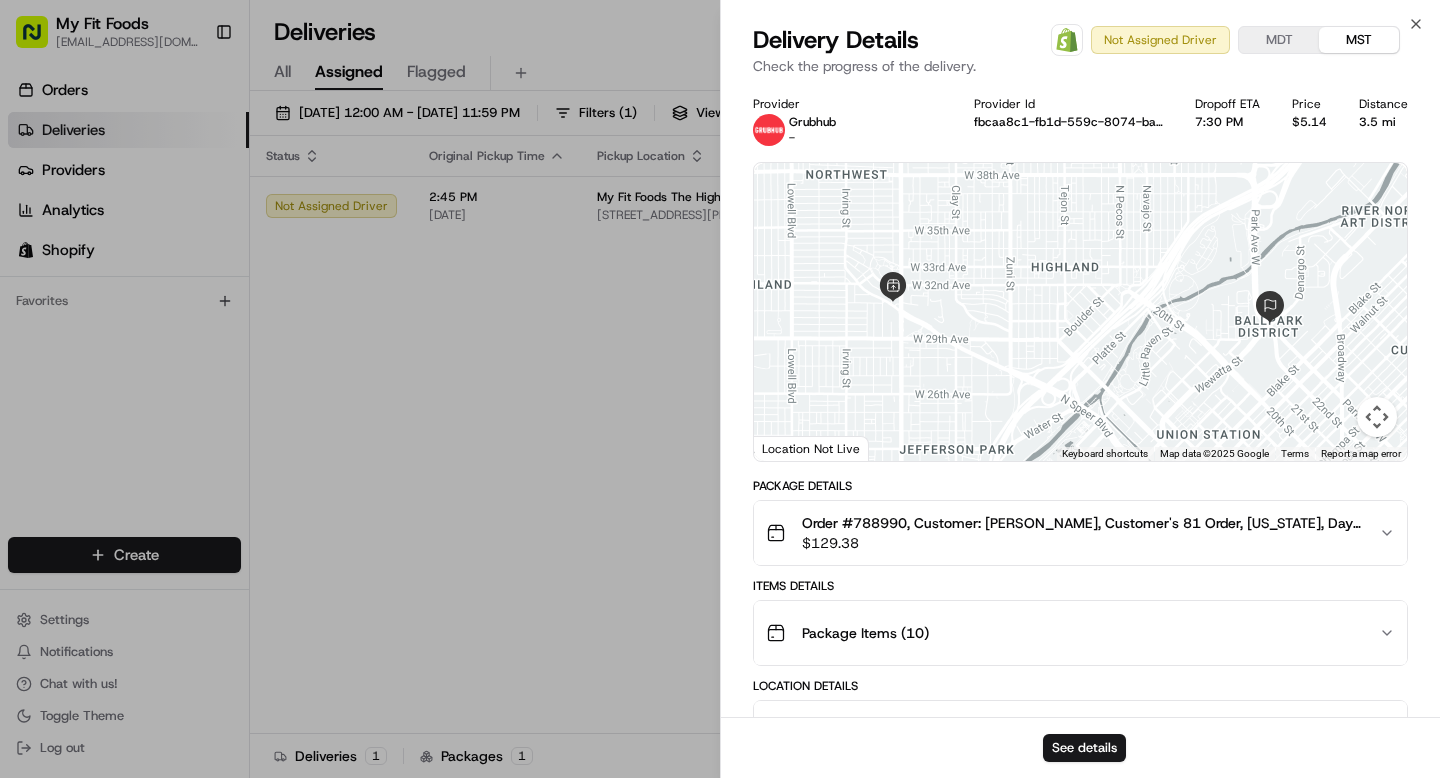 scroll, scrollTop: 281, scrollLeft: 0, axis: vertical 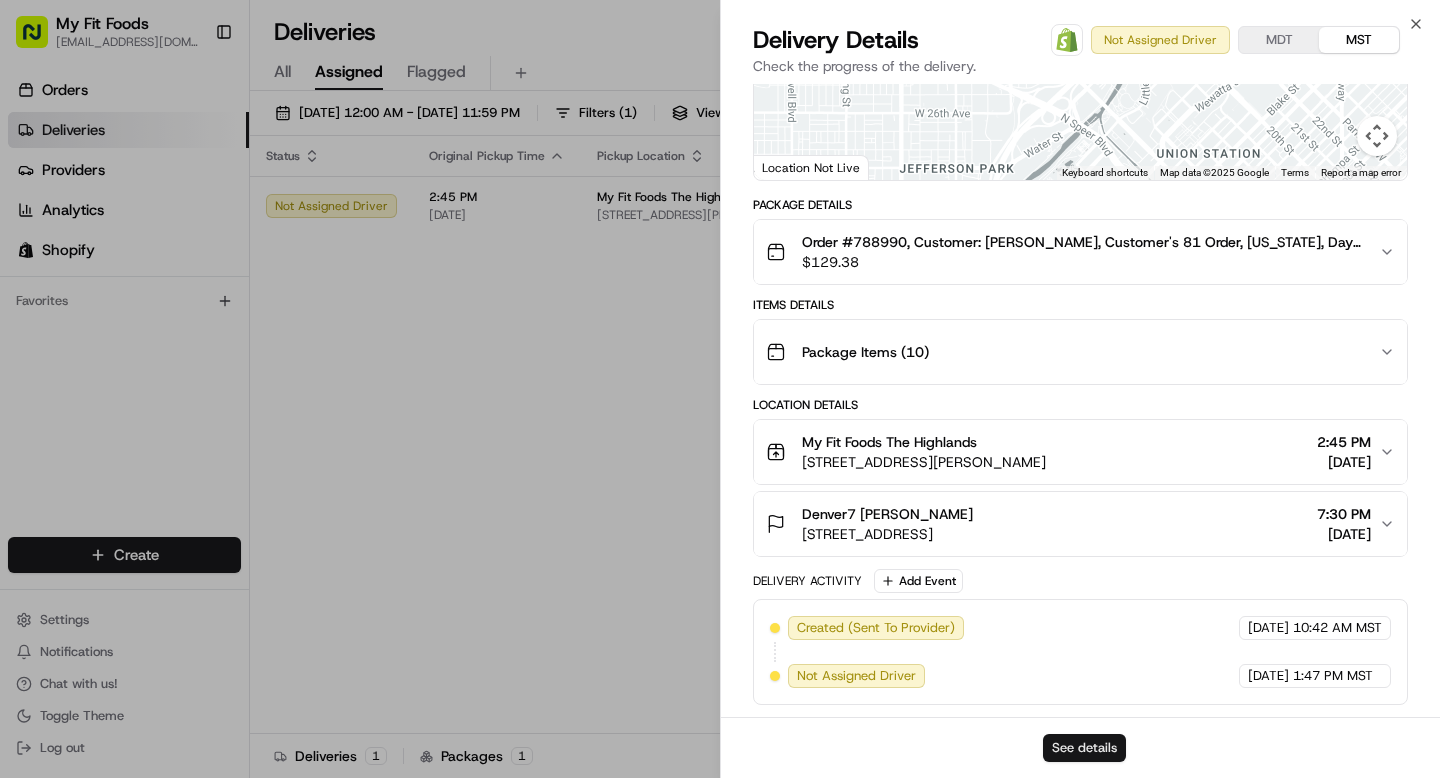 click on "See details" at bounding box center [1084, 748] 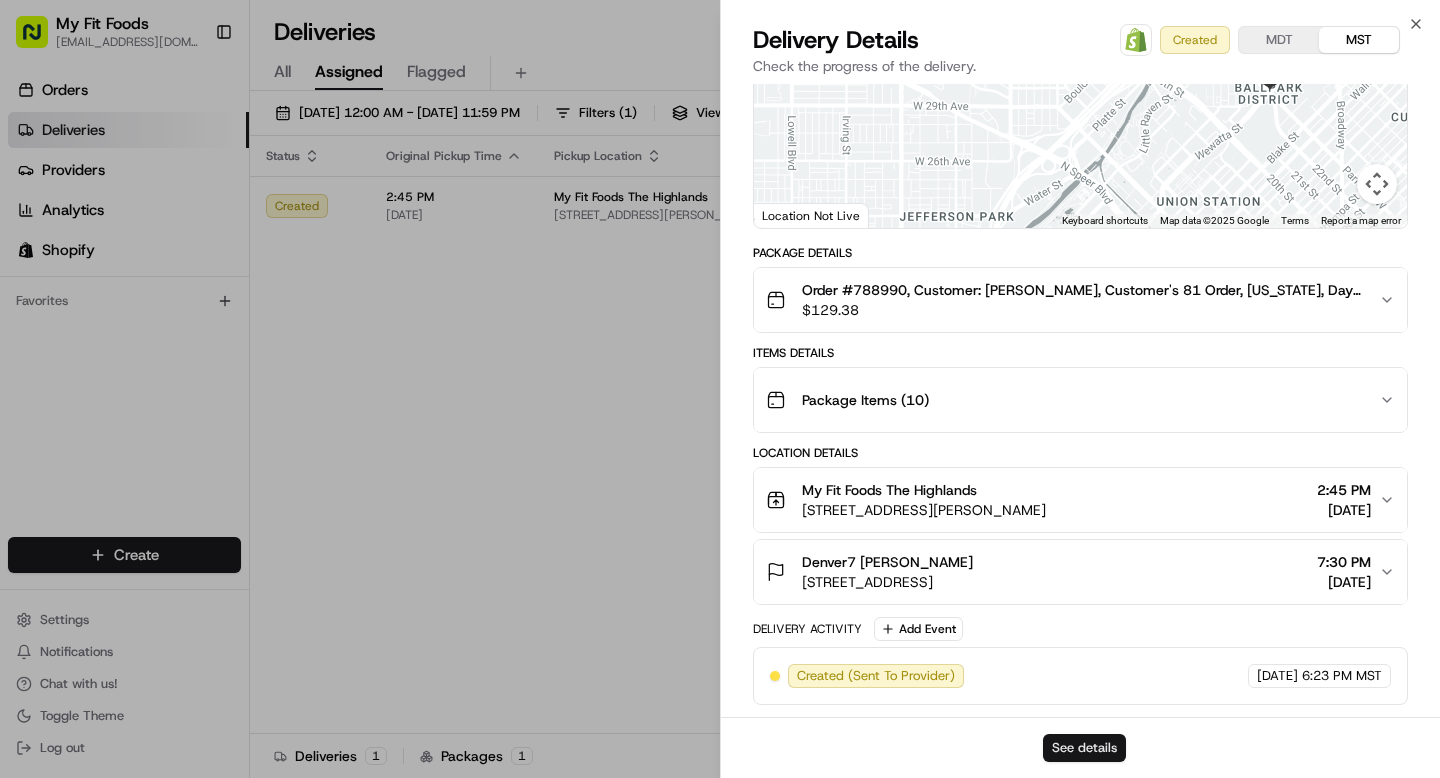 scroll, scrollTop: 233, scrollLeft: 0, axis: vertical 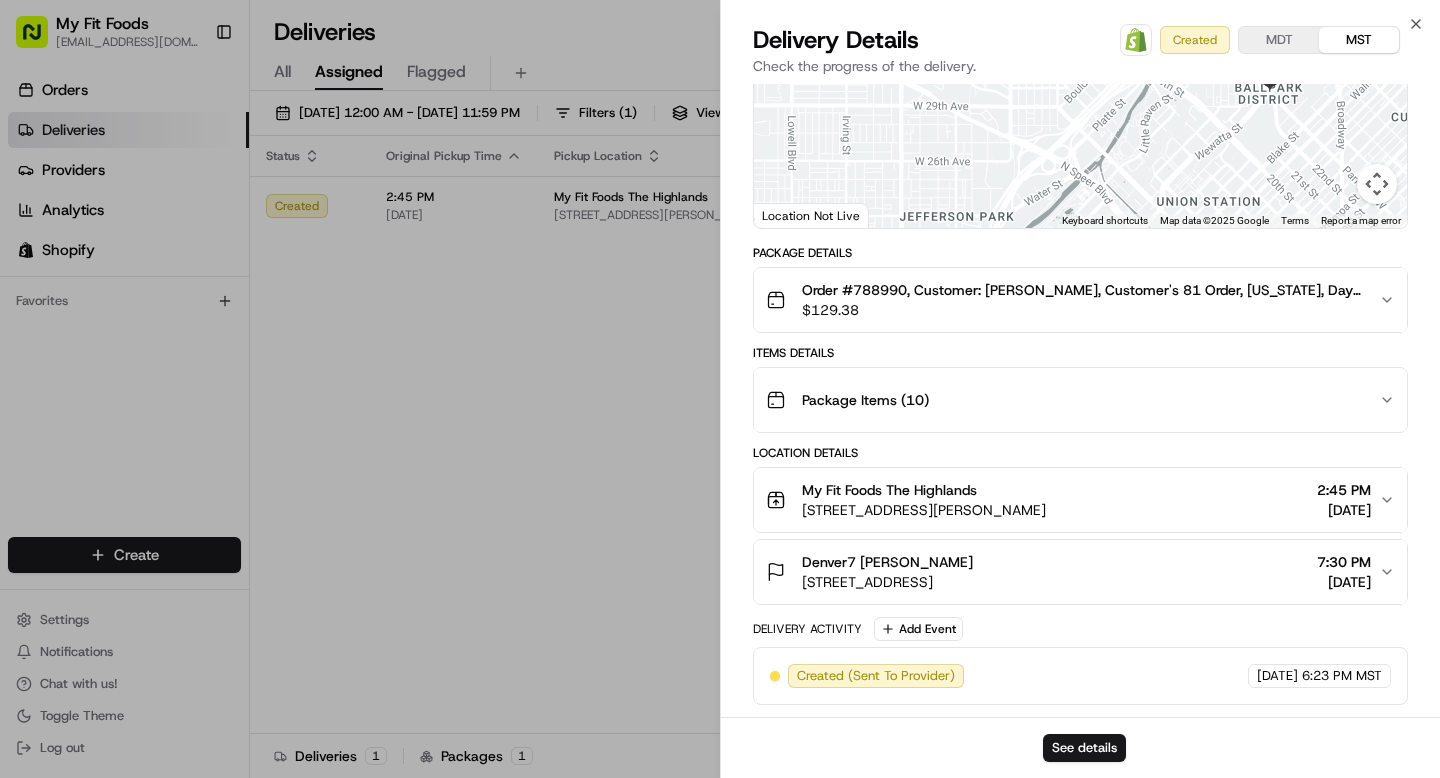 click 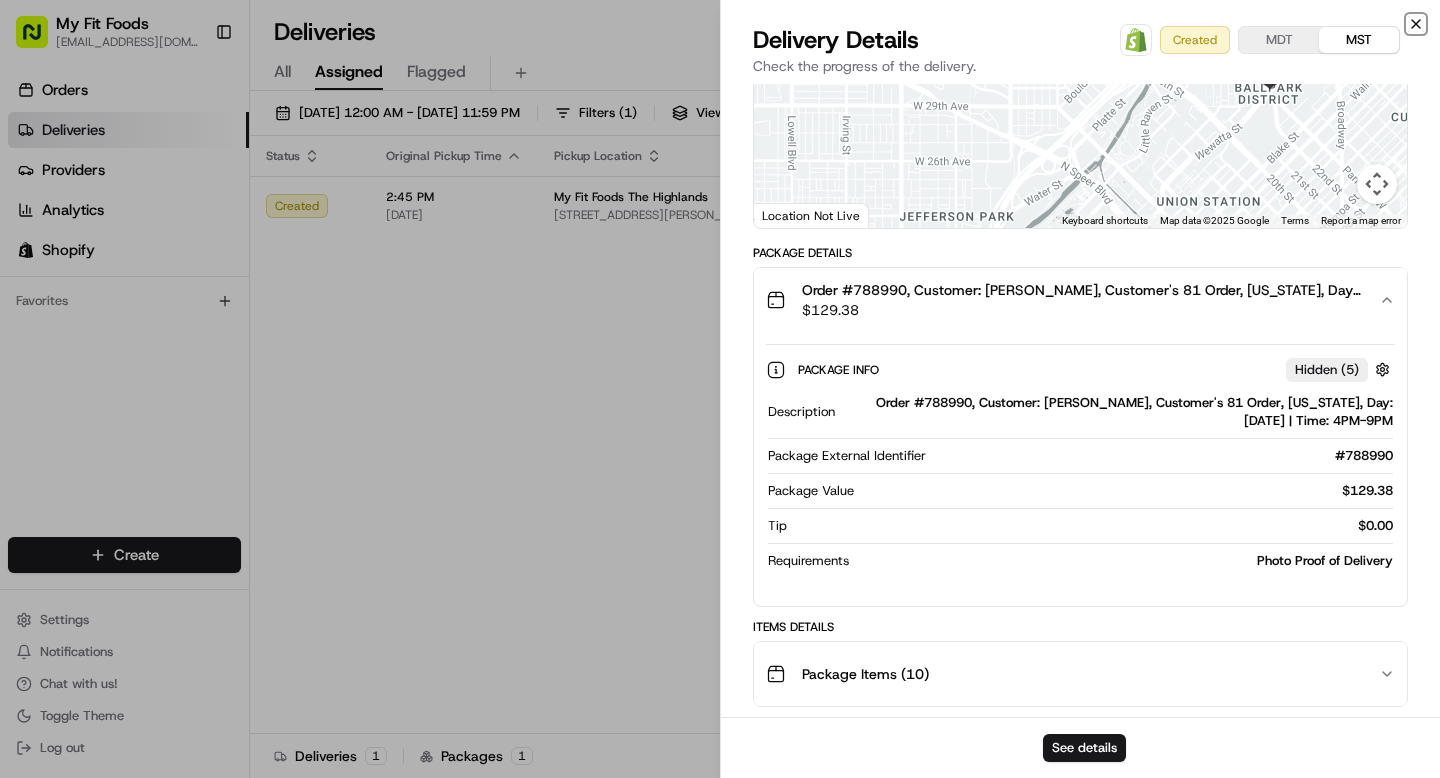 click 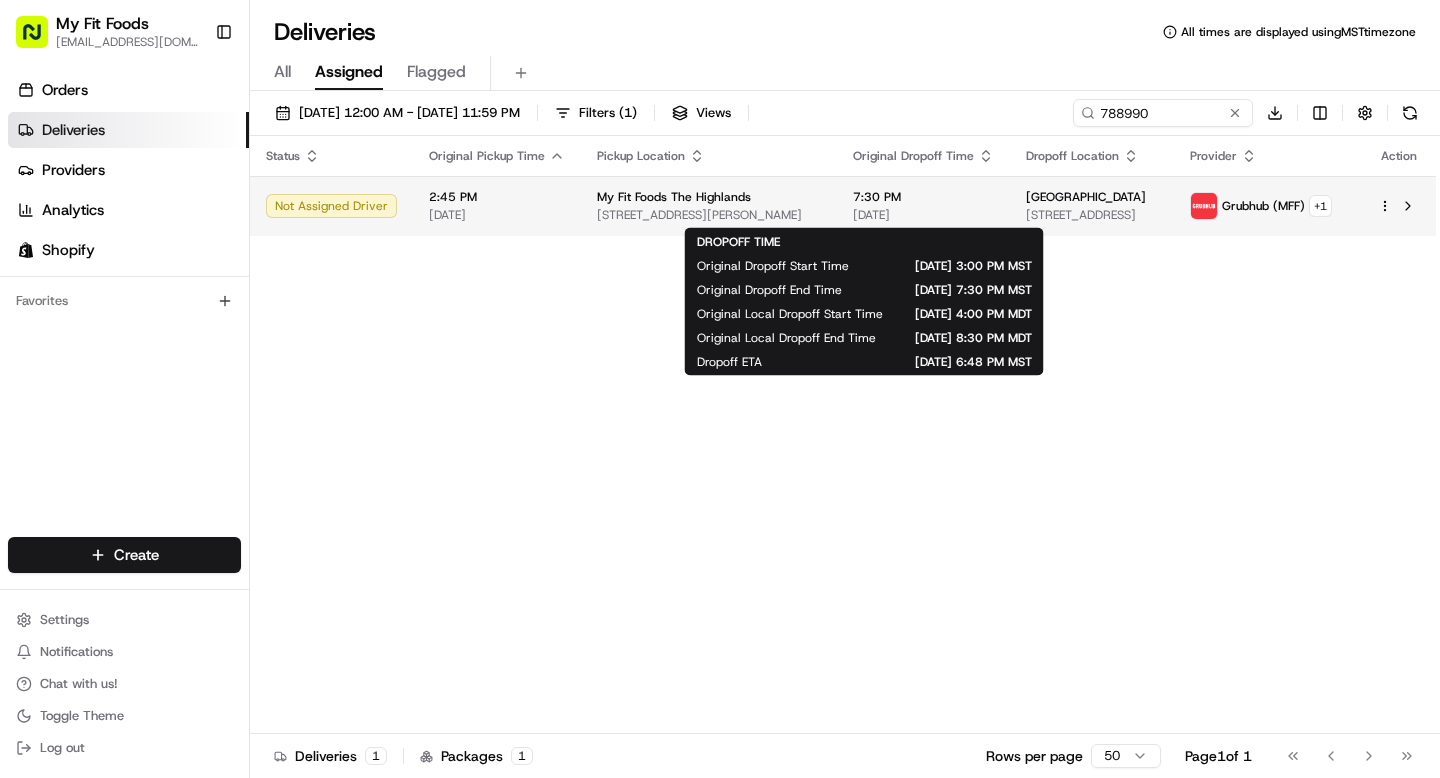 click on "7:30 PM" at bounding box center (923, 197) 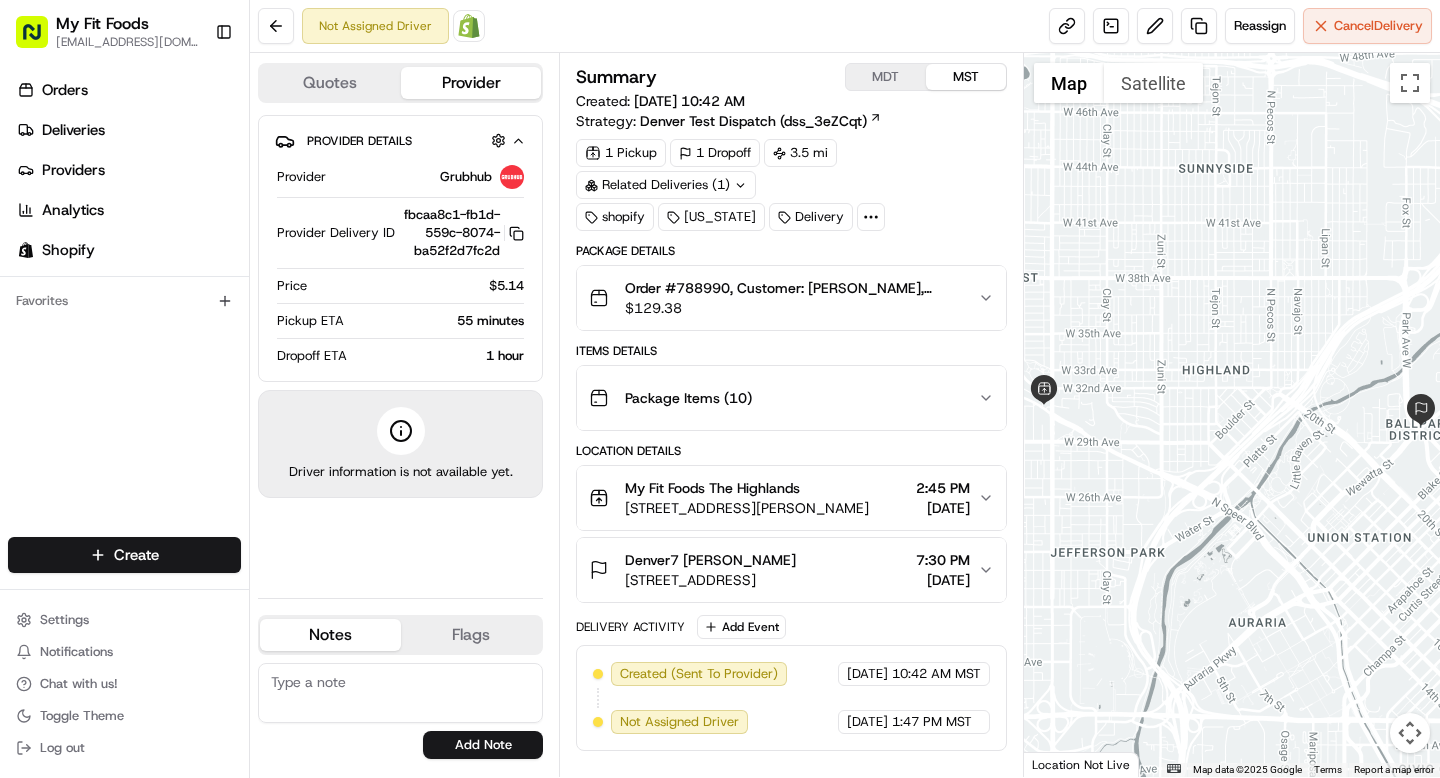 scroll, scrollTop: 0, scrollLeft: 0, axis: both 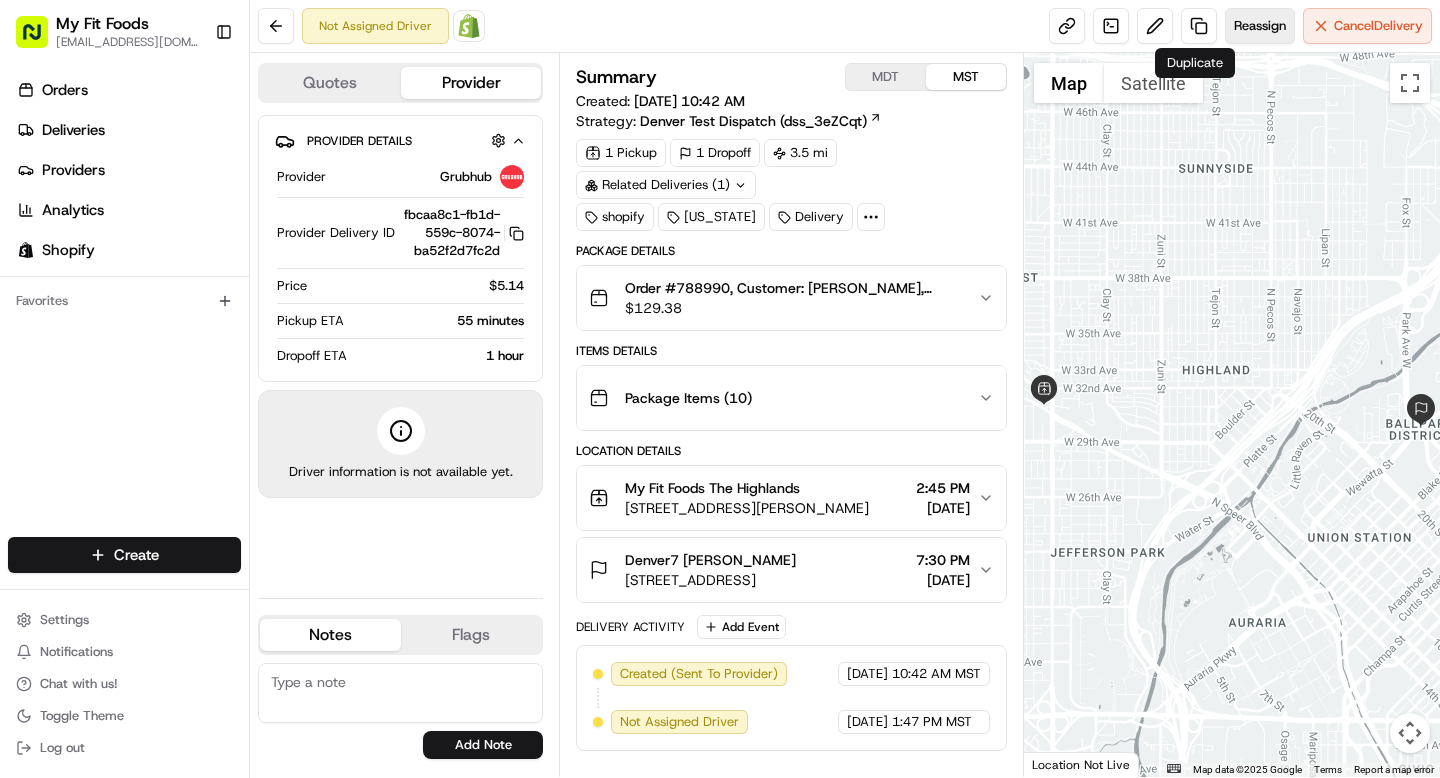 click on "Reassign" at bounding box center (1260, 26) 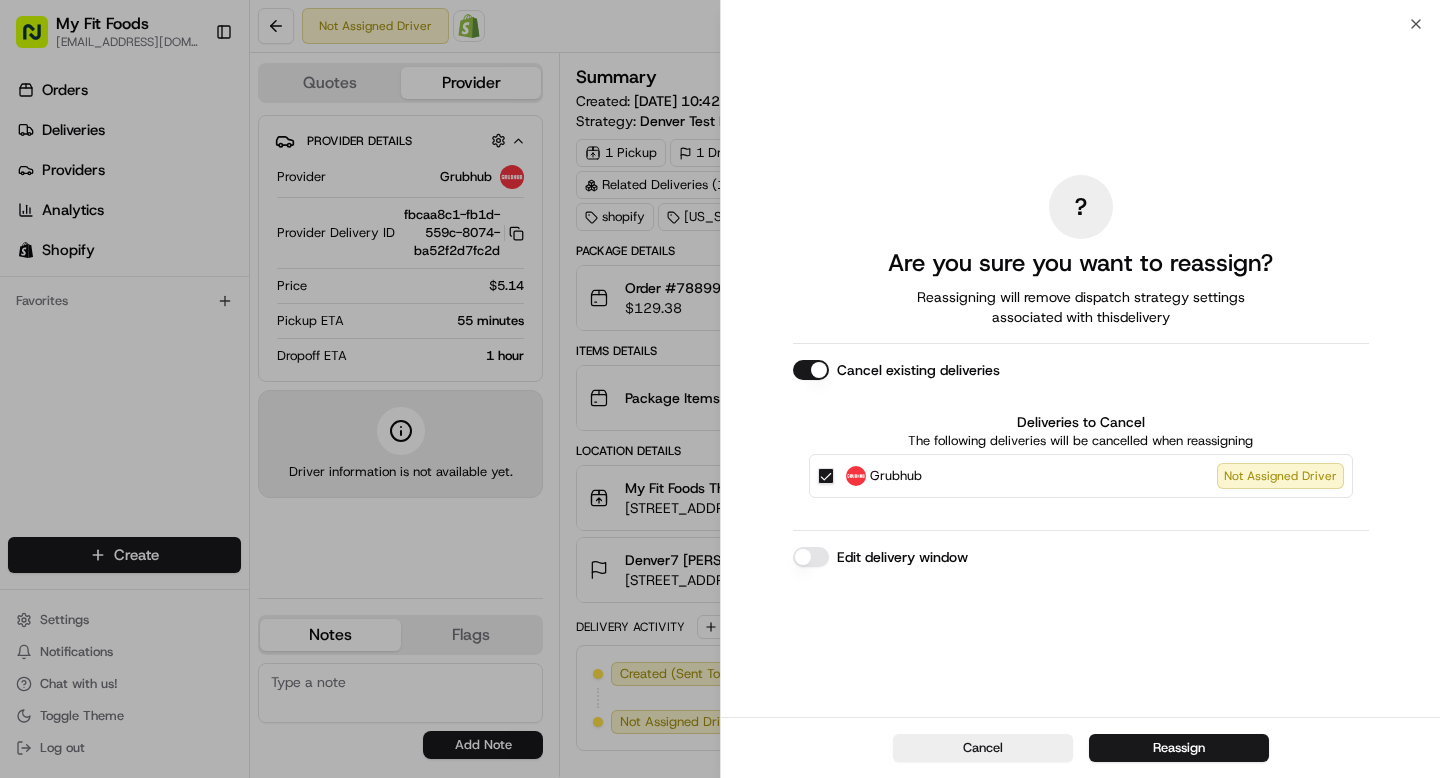 click on "Reassign" at bounding box center [1179, 748] 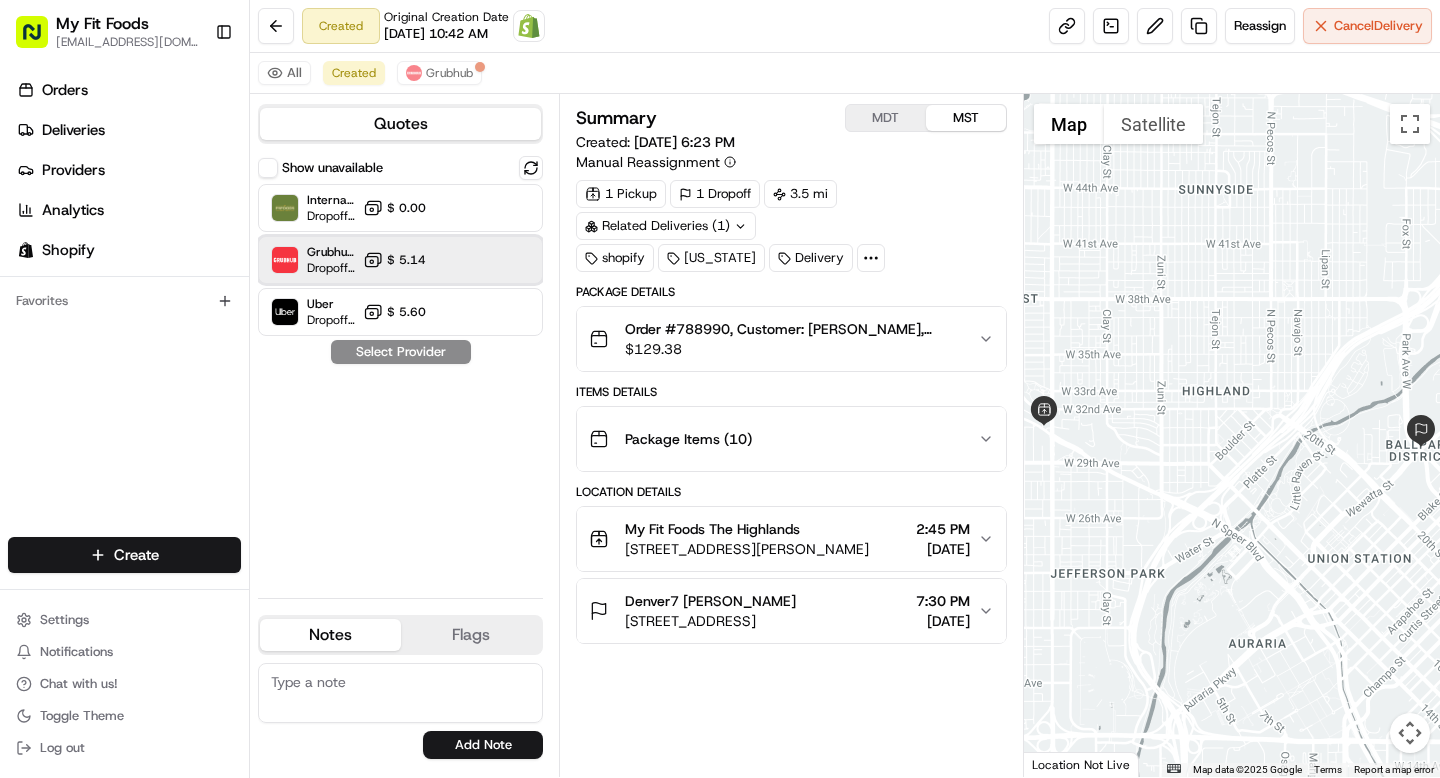 click on "Grubhub (MFF) Dropoff ETA   24 minutes $   5.14" at bounding box center [400, 260] 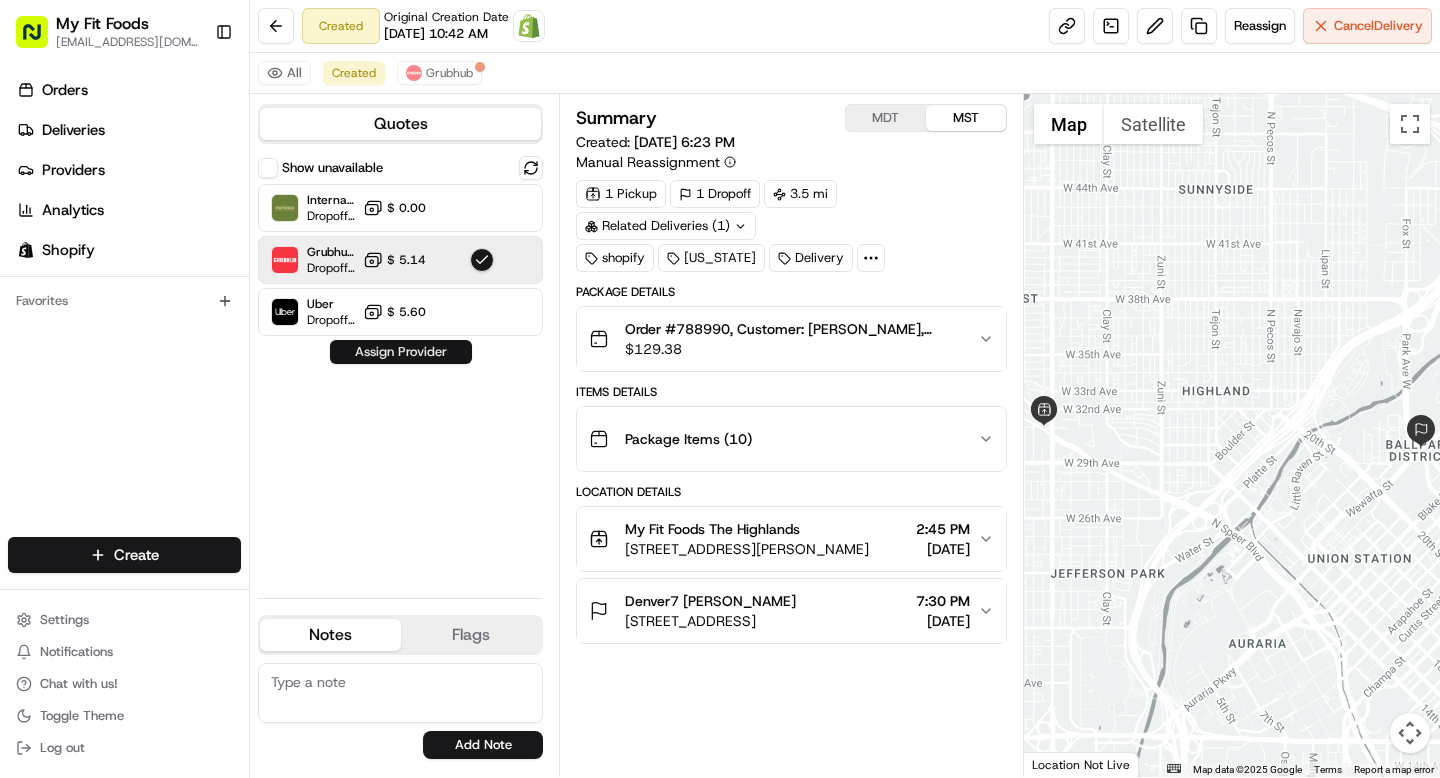 click on "Assign Provider" at bounding box center [401, 352] 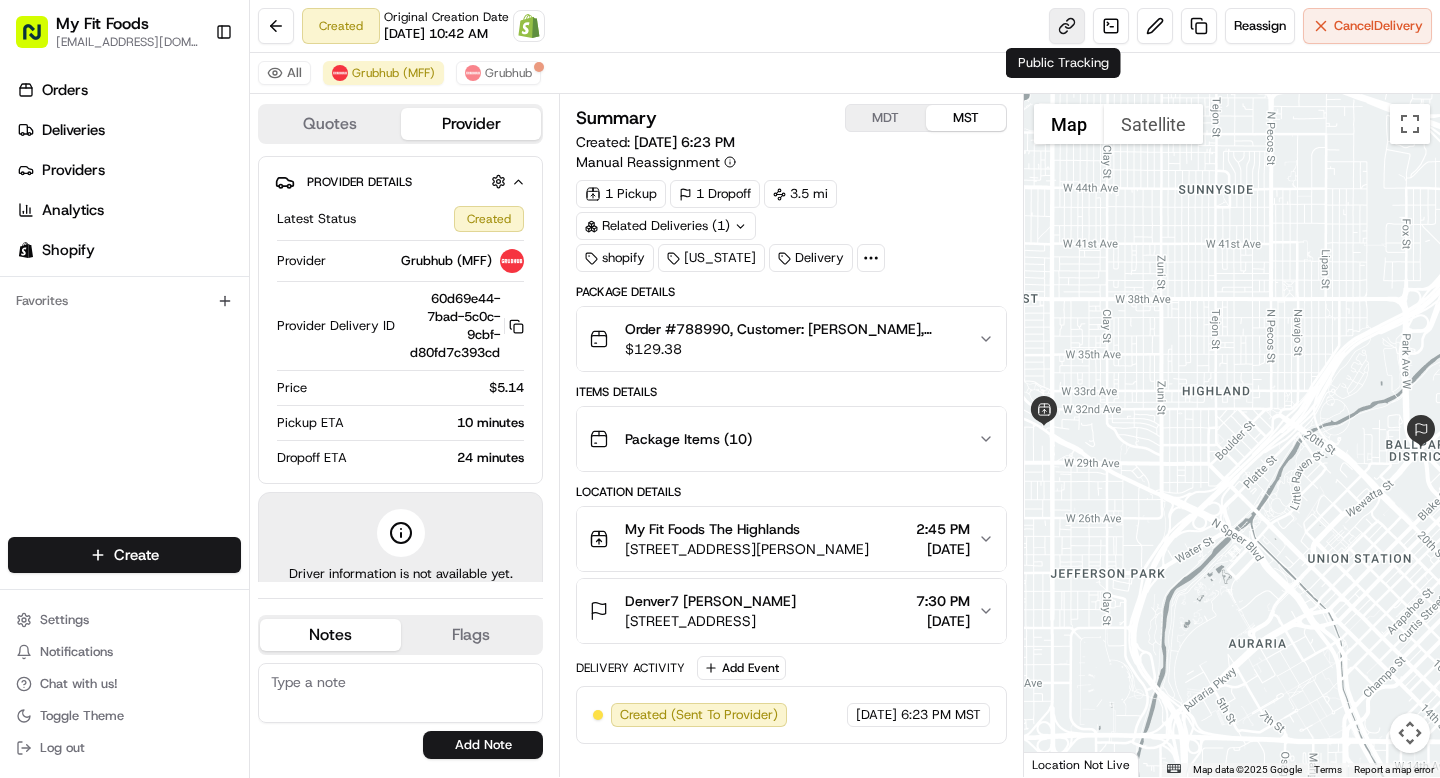 click at bounding box center (1067, 26) 